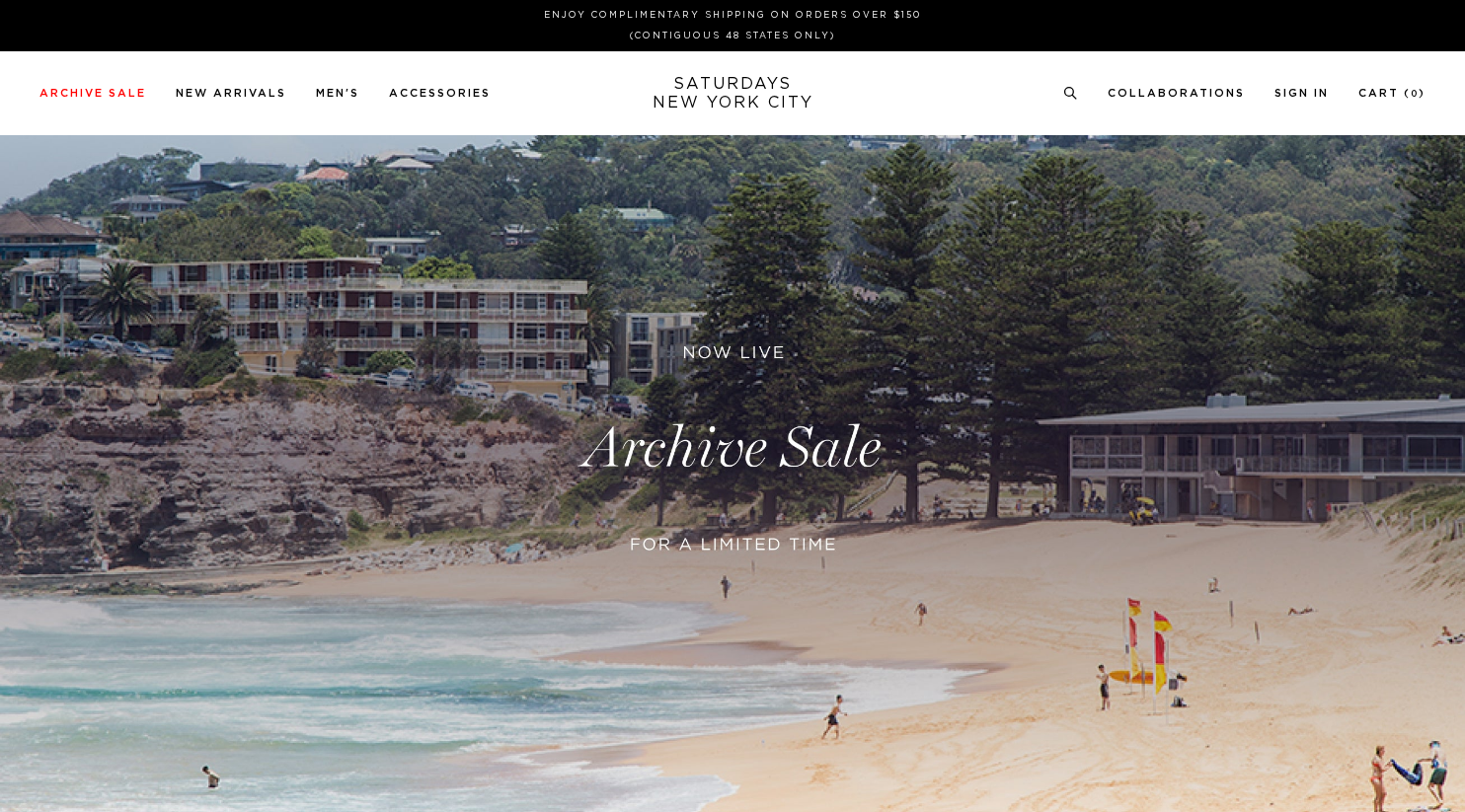 scroll, scrollTop: 0, scrollLeft: 0, axis: both 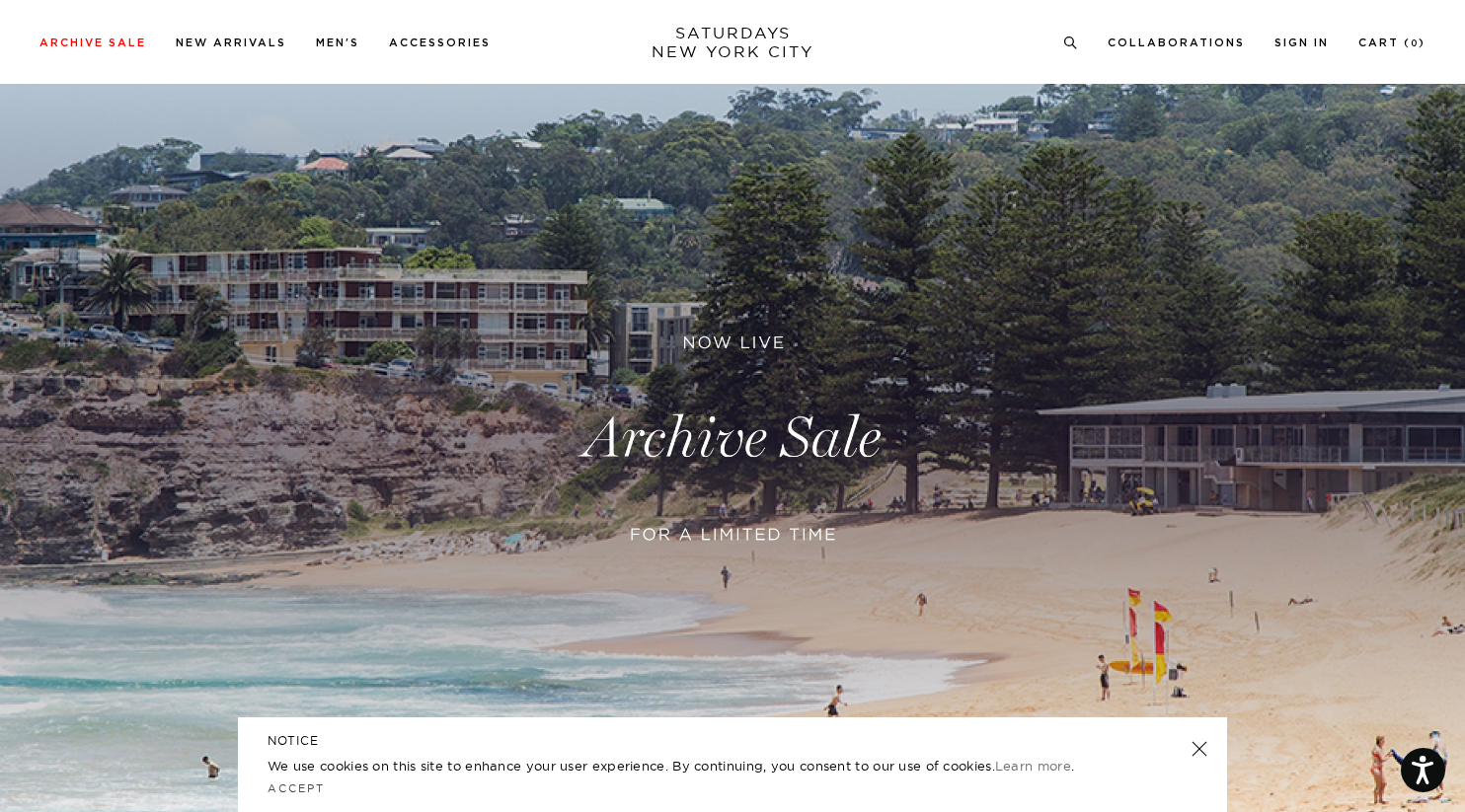 click at bounding box center (732, 438) 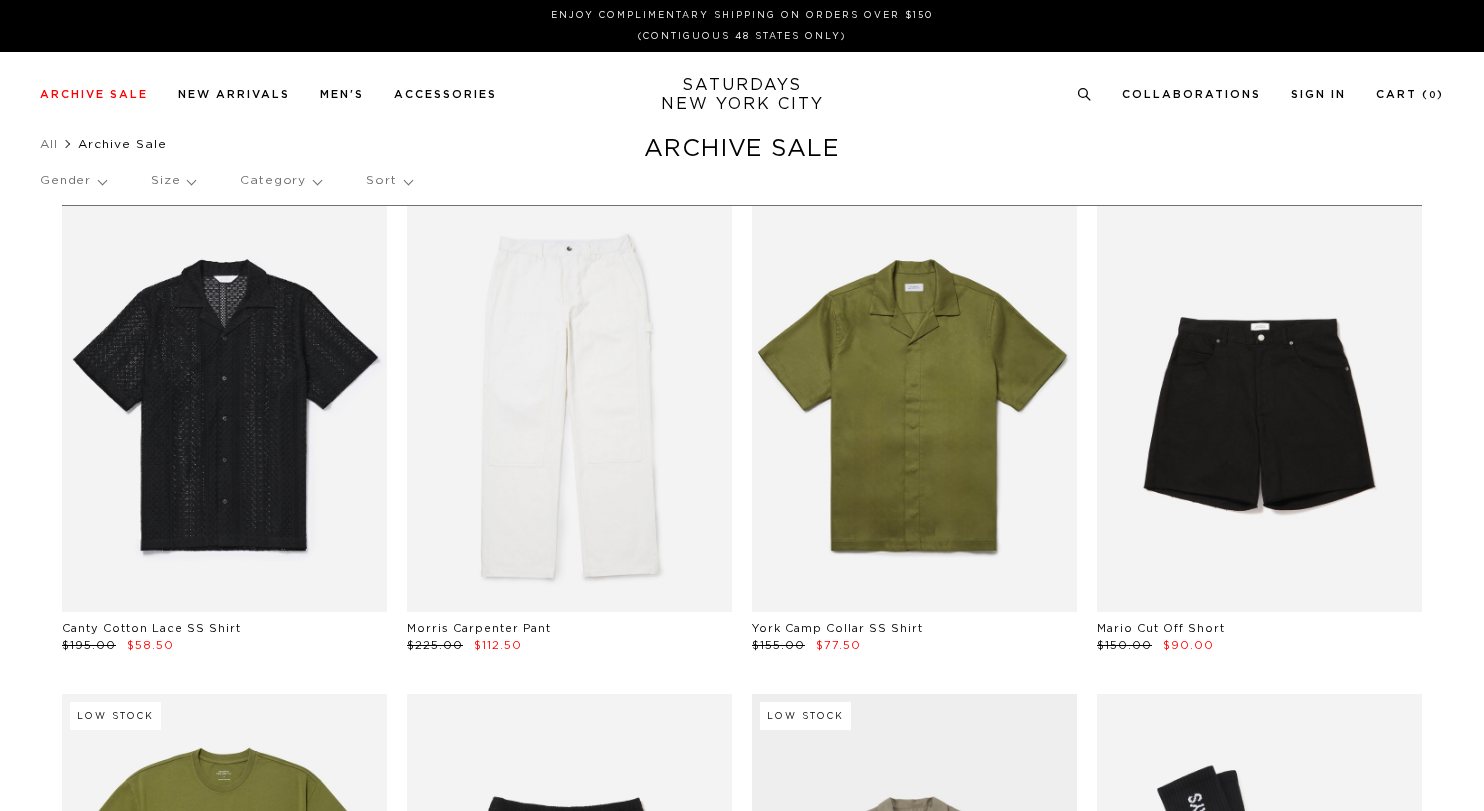 scroll, scrollTop: 0, scrollLeft: 0, axis: both 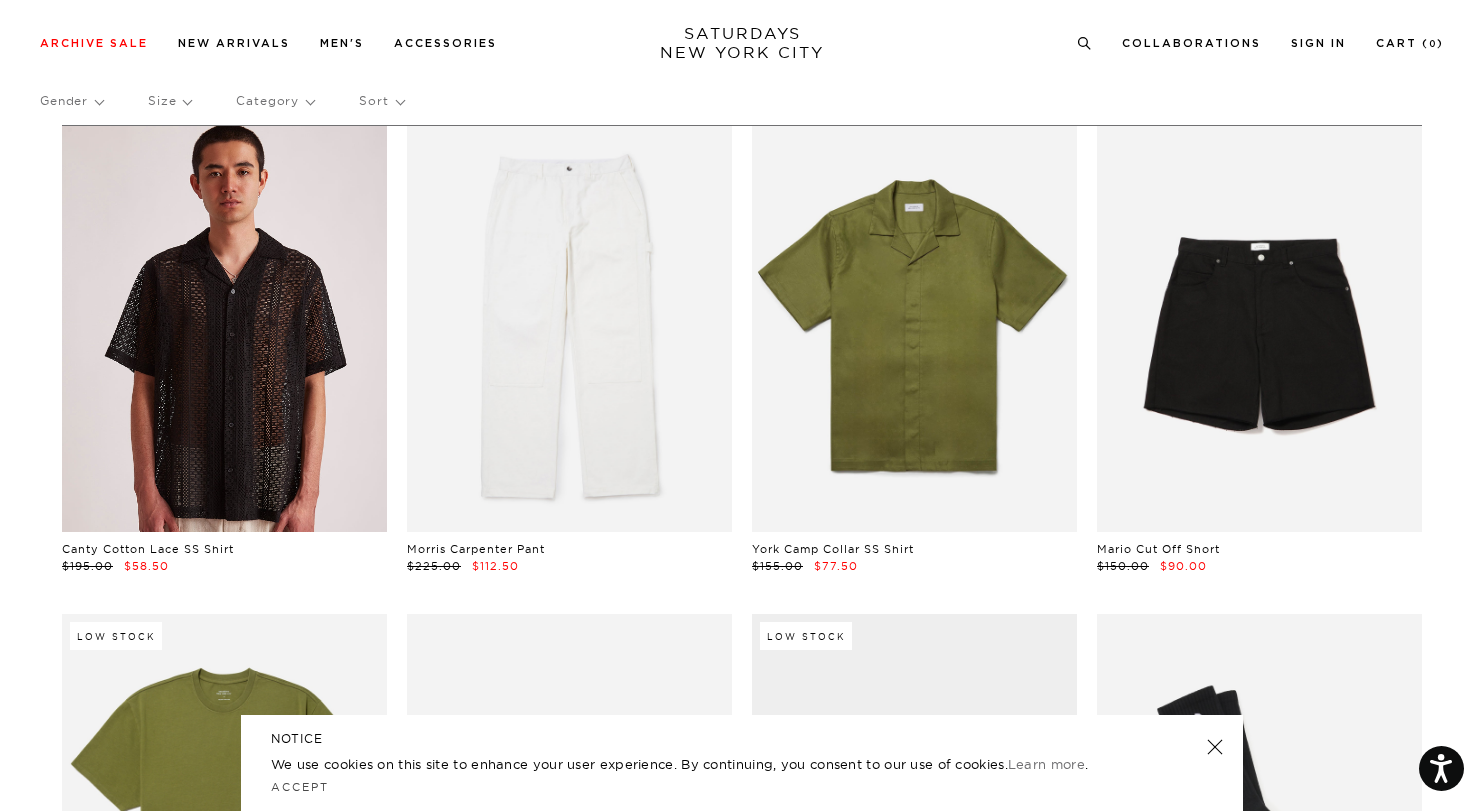 click at bounding box center [224, 329] 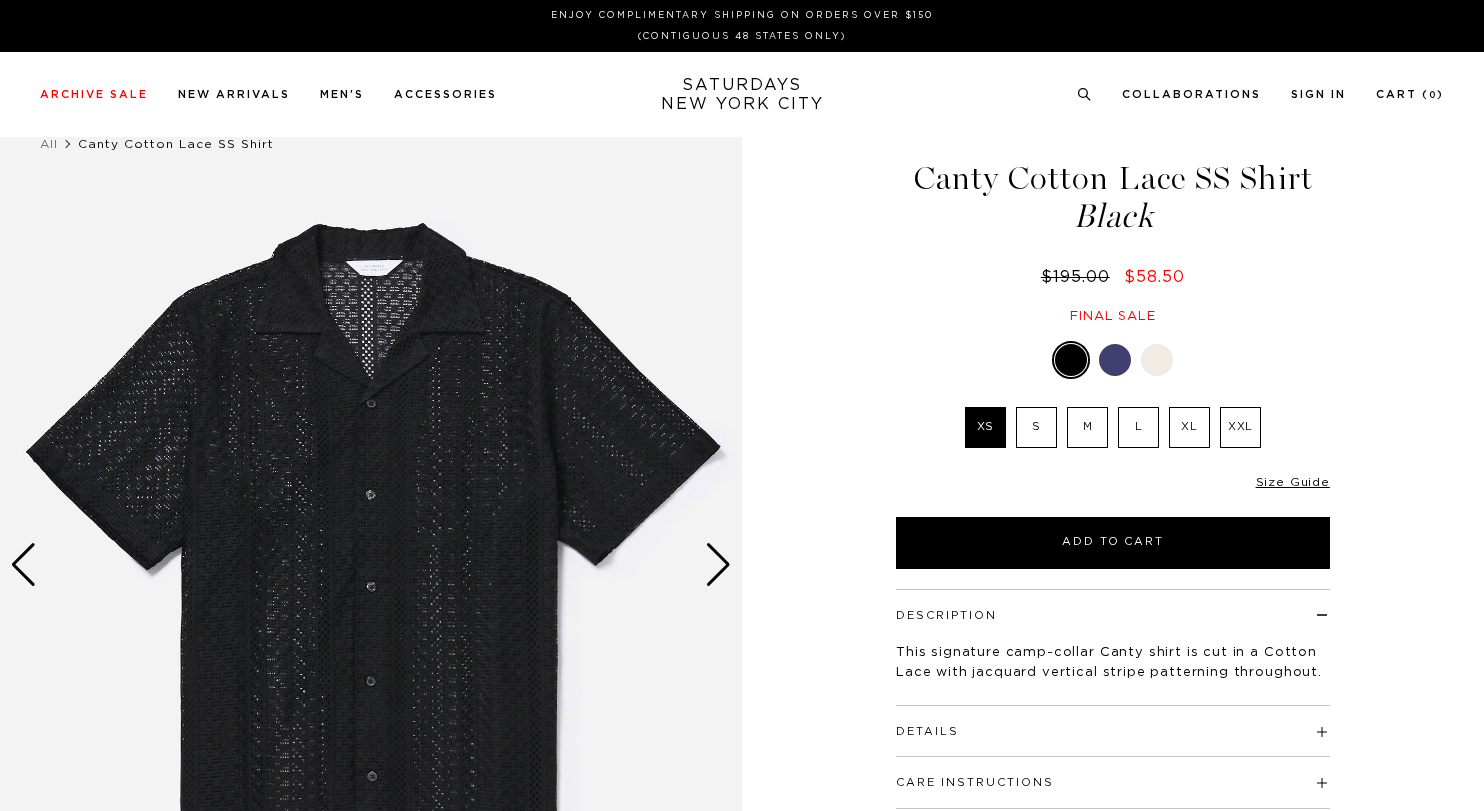 scroll, scrollTop: 0, scrollLeft: 0, axis: both 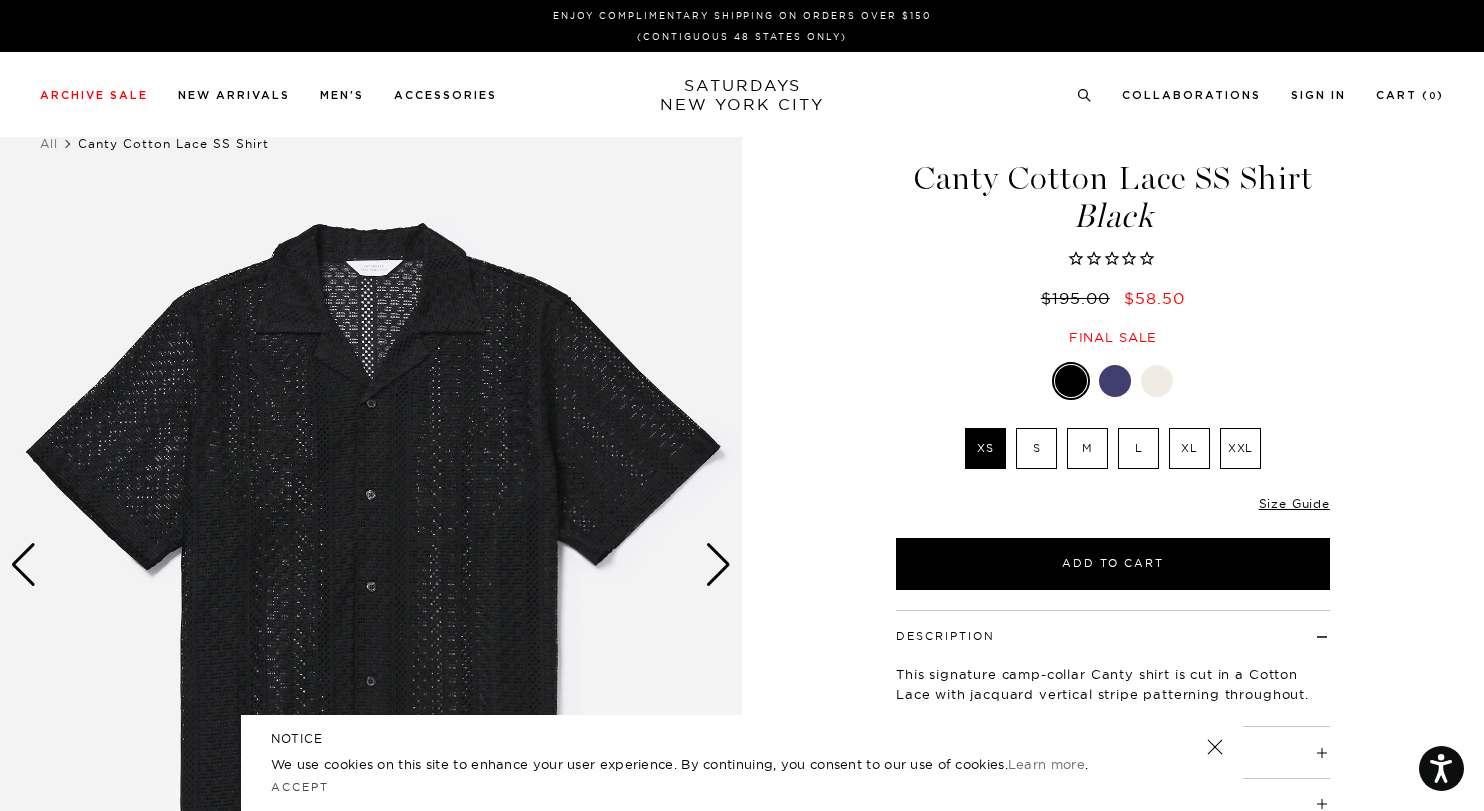 click on "M" at bounding box center (1087, 448) 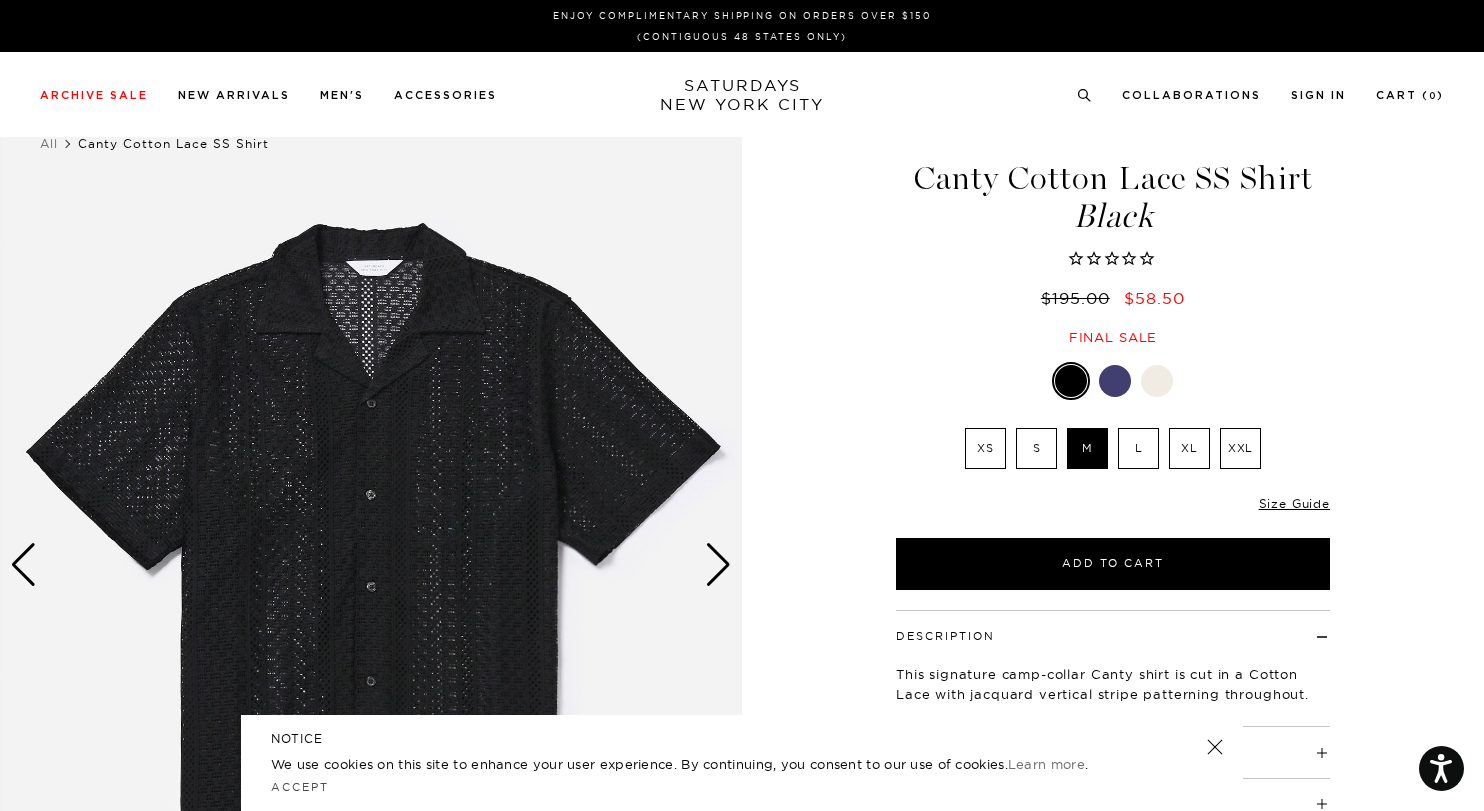 click at bounding box center (718, 565) 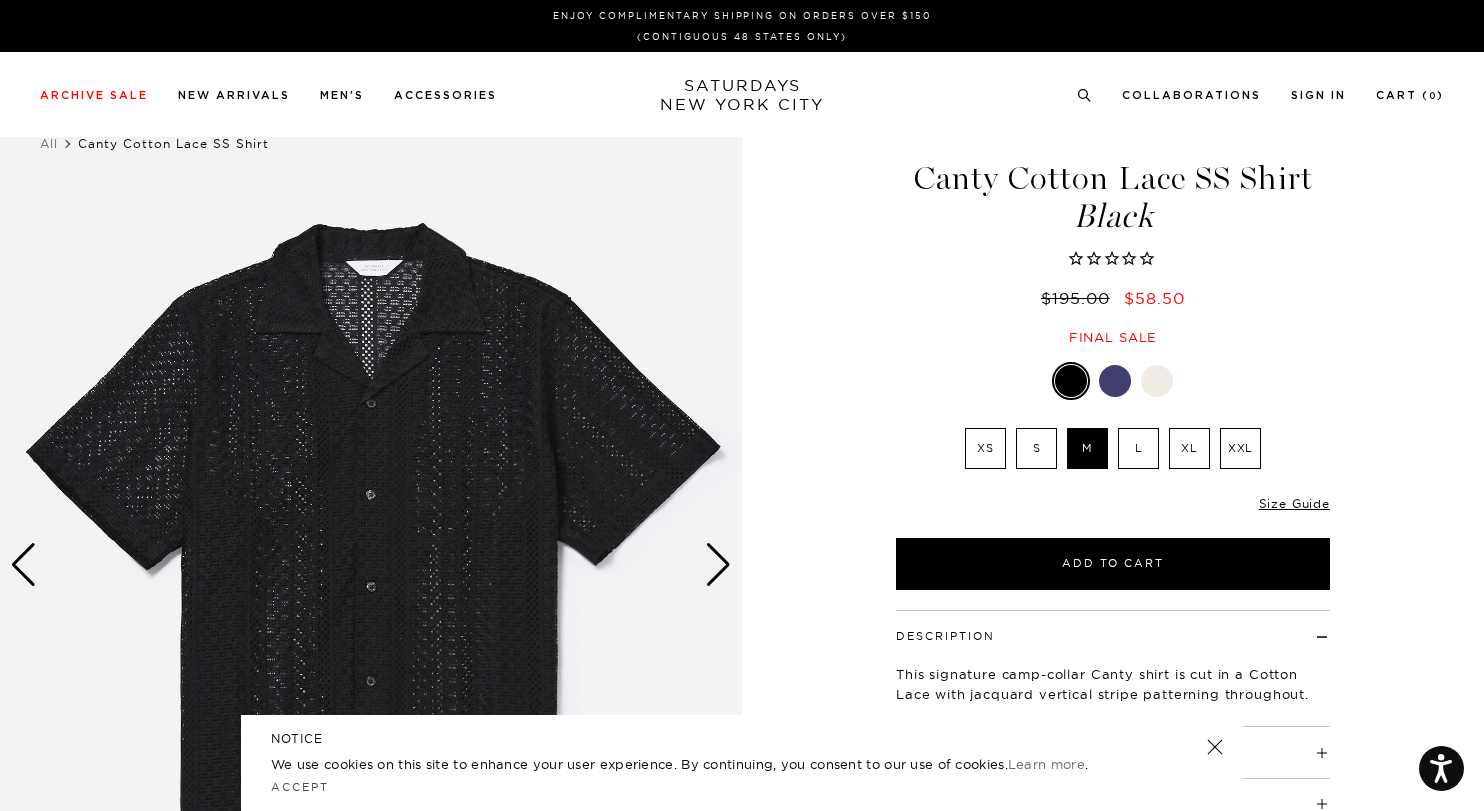 click at bounding box center [718, 565] 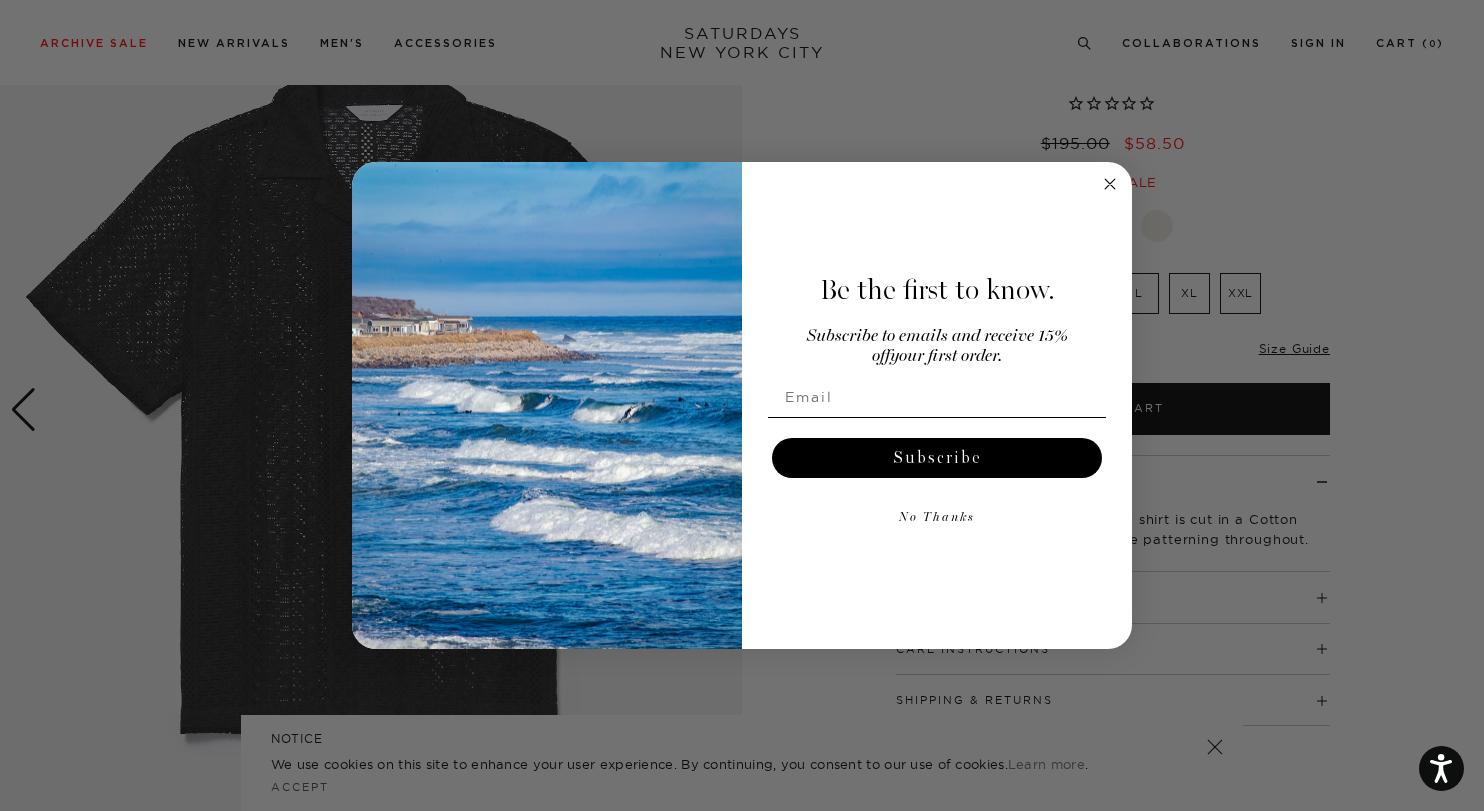scroll, scrollTop: 158, scrollLeft: 0, axis: vertical 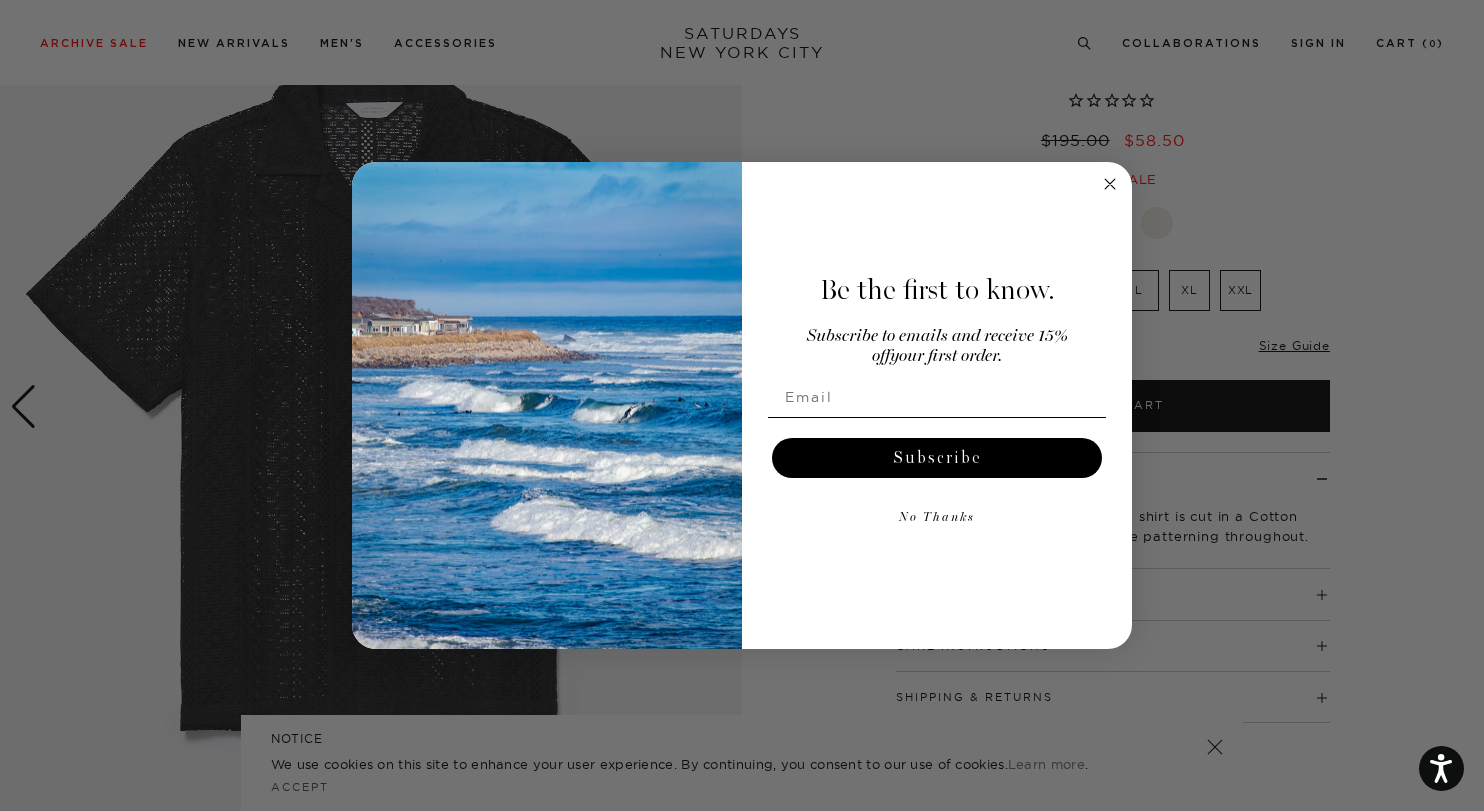 click on "Close dialog Be the first to know. Subscribe to emails and receive 15%
off  your first order. Subscribe No Thanks Submit" at bounding box center [742, 405] 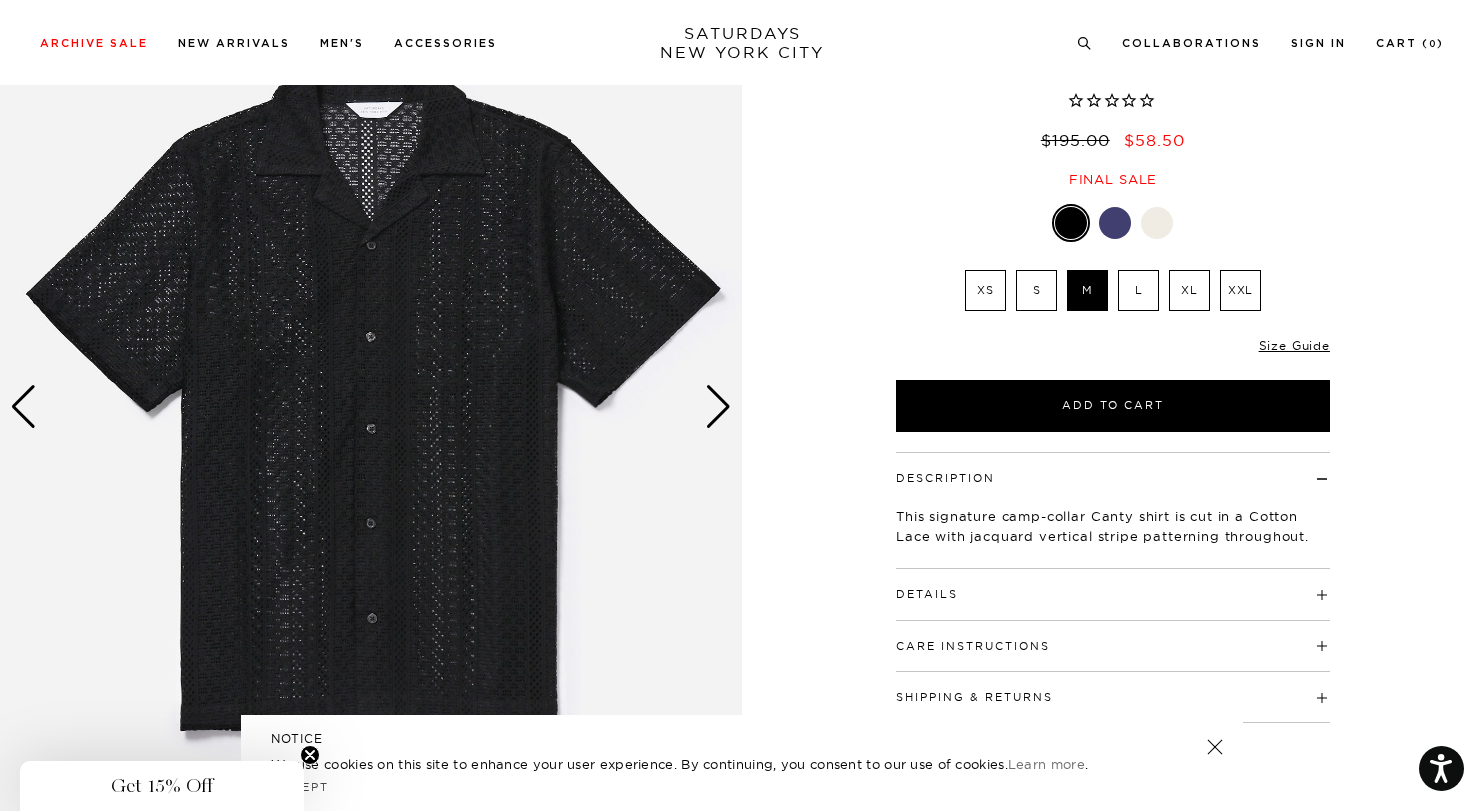 click at bounding box center [23, 407] 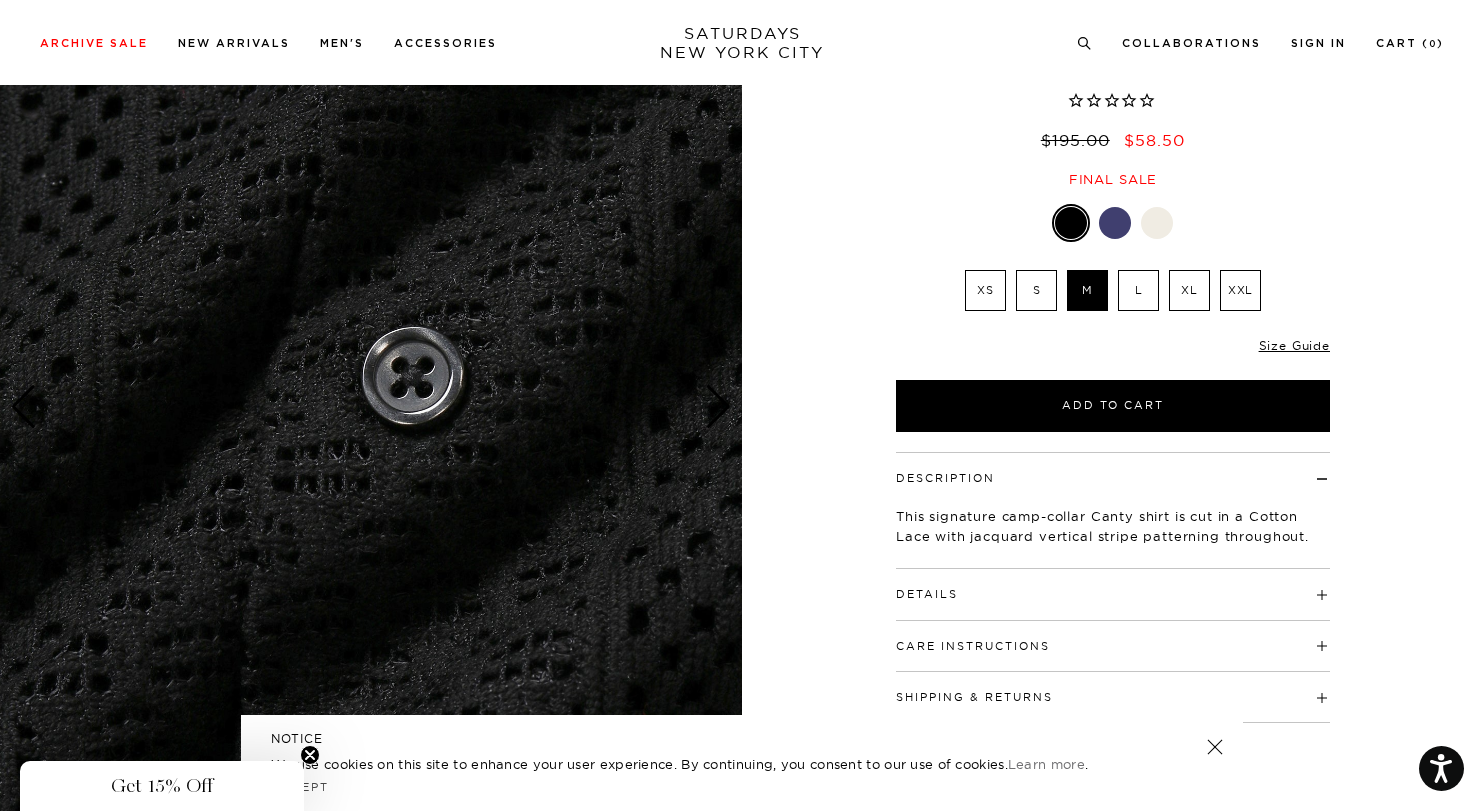 click at bounding box center [23, 407] 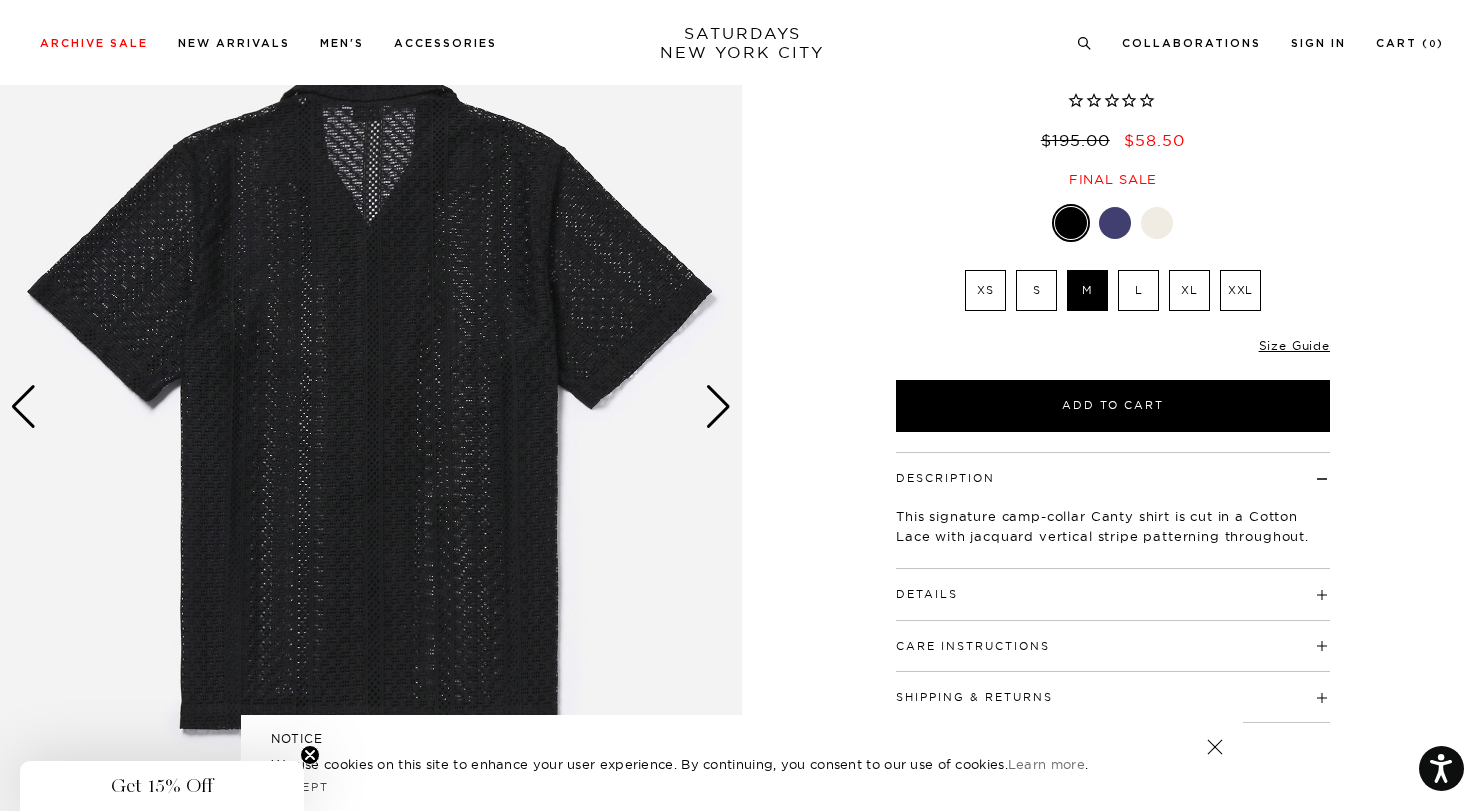 click at bounding box center (23, 407) 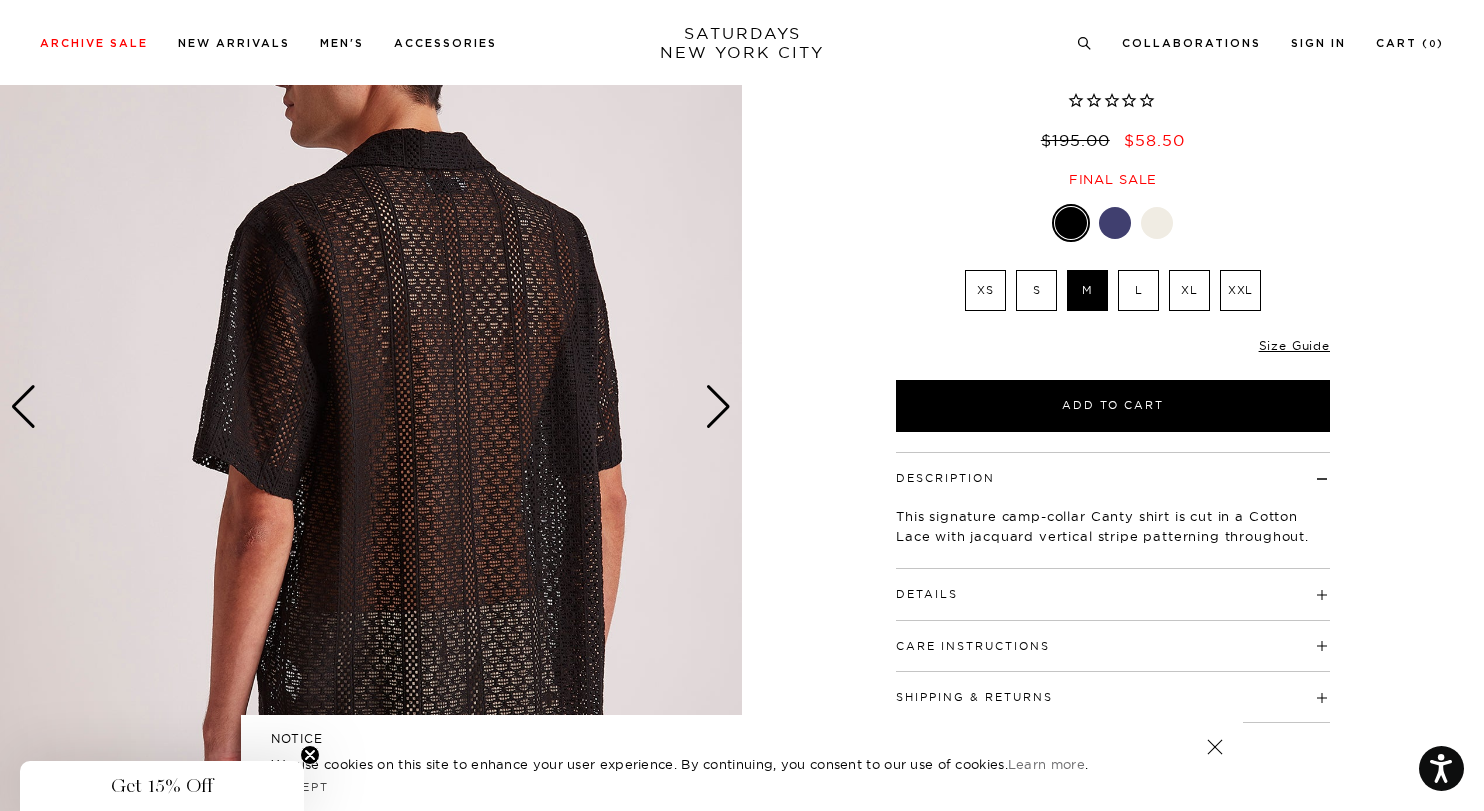 click at bounding box center [23, 407] 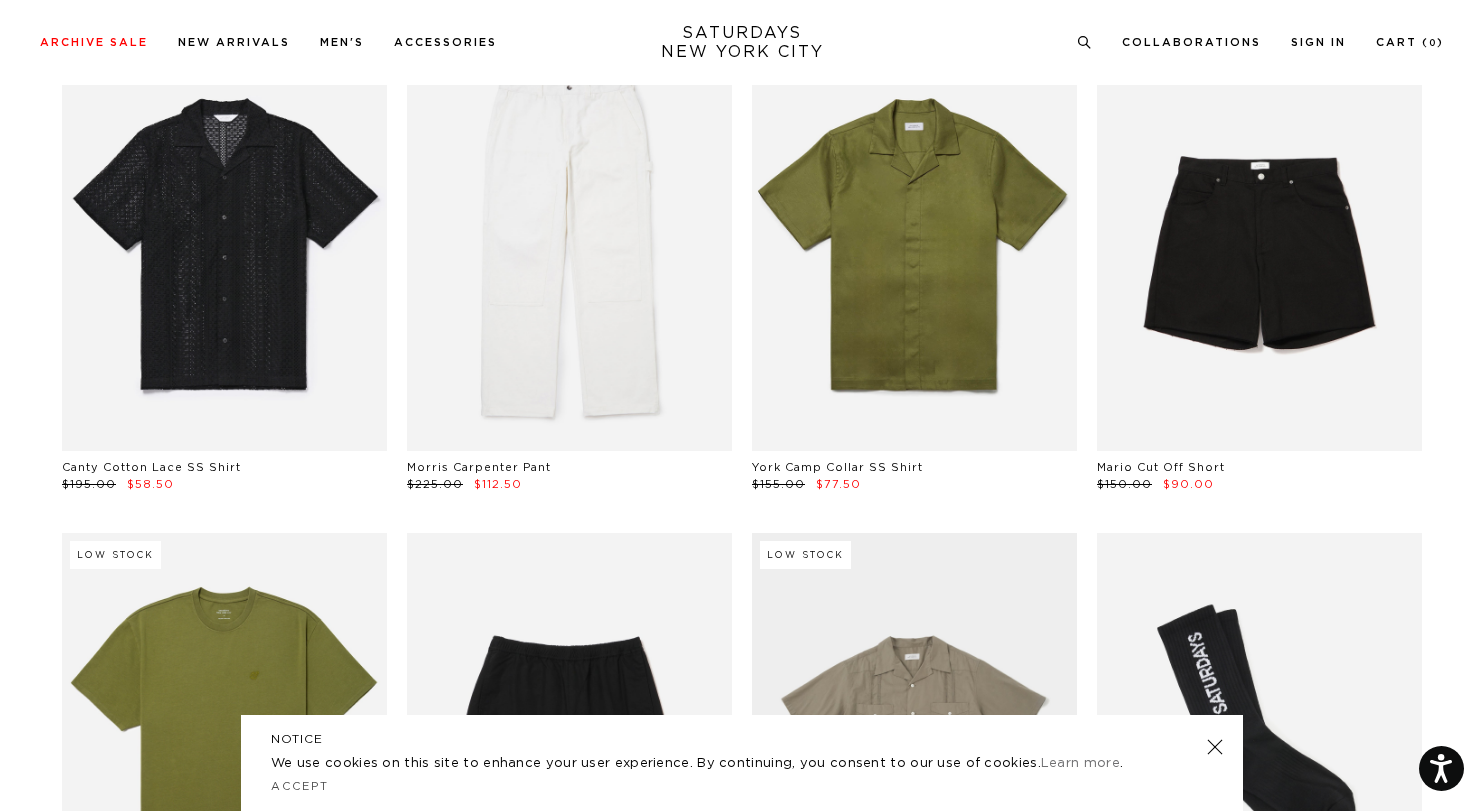 scroll, scrollTop: 277, scrollLeft: 7, axis: both 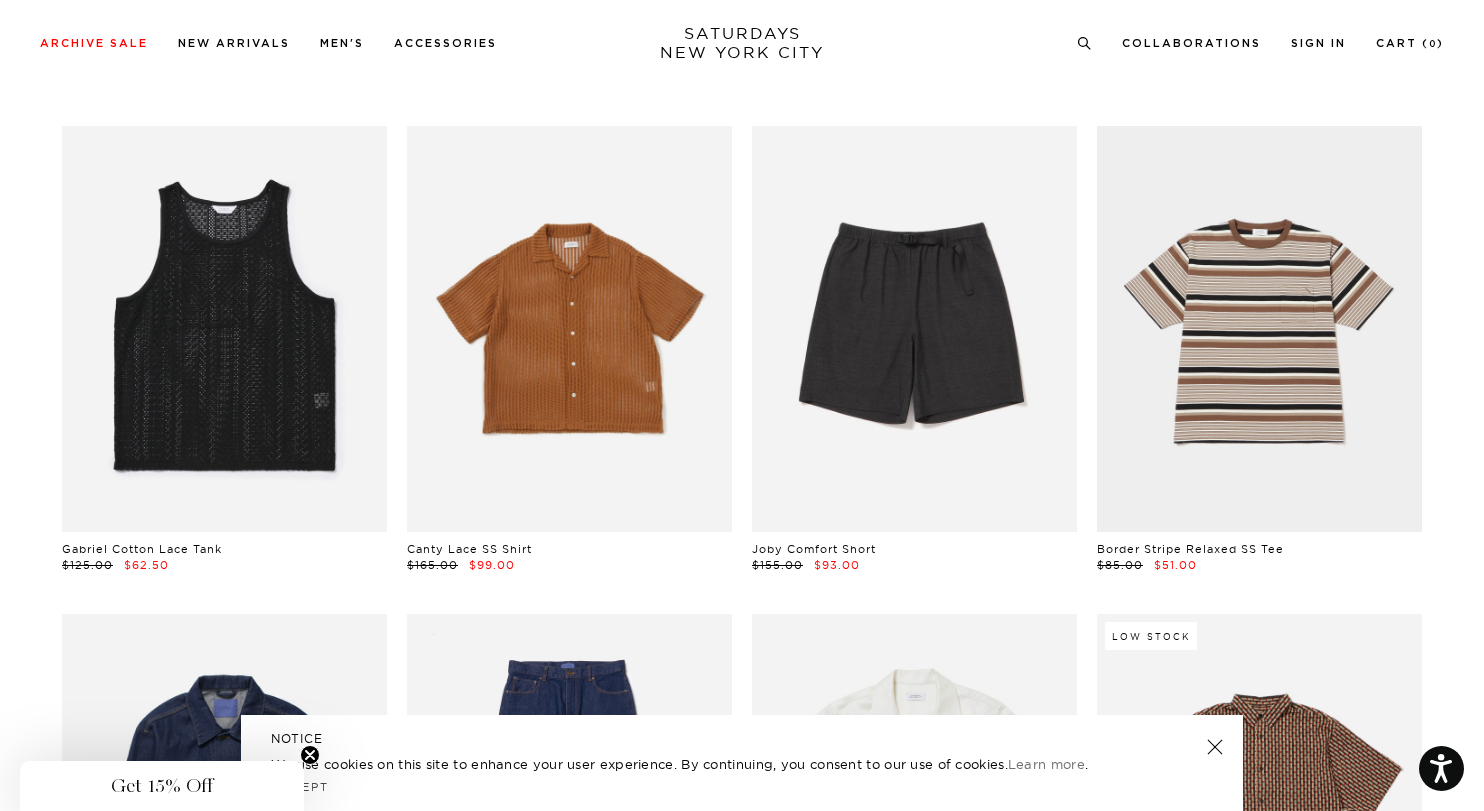 click at bounding box center (569, 329) 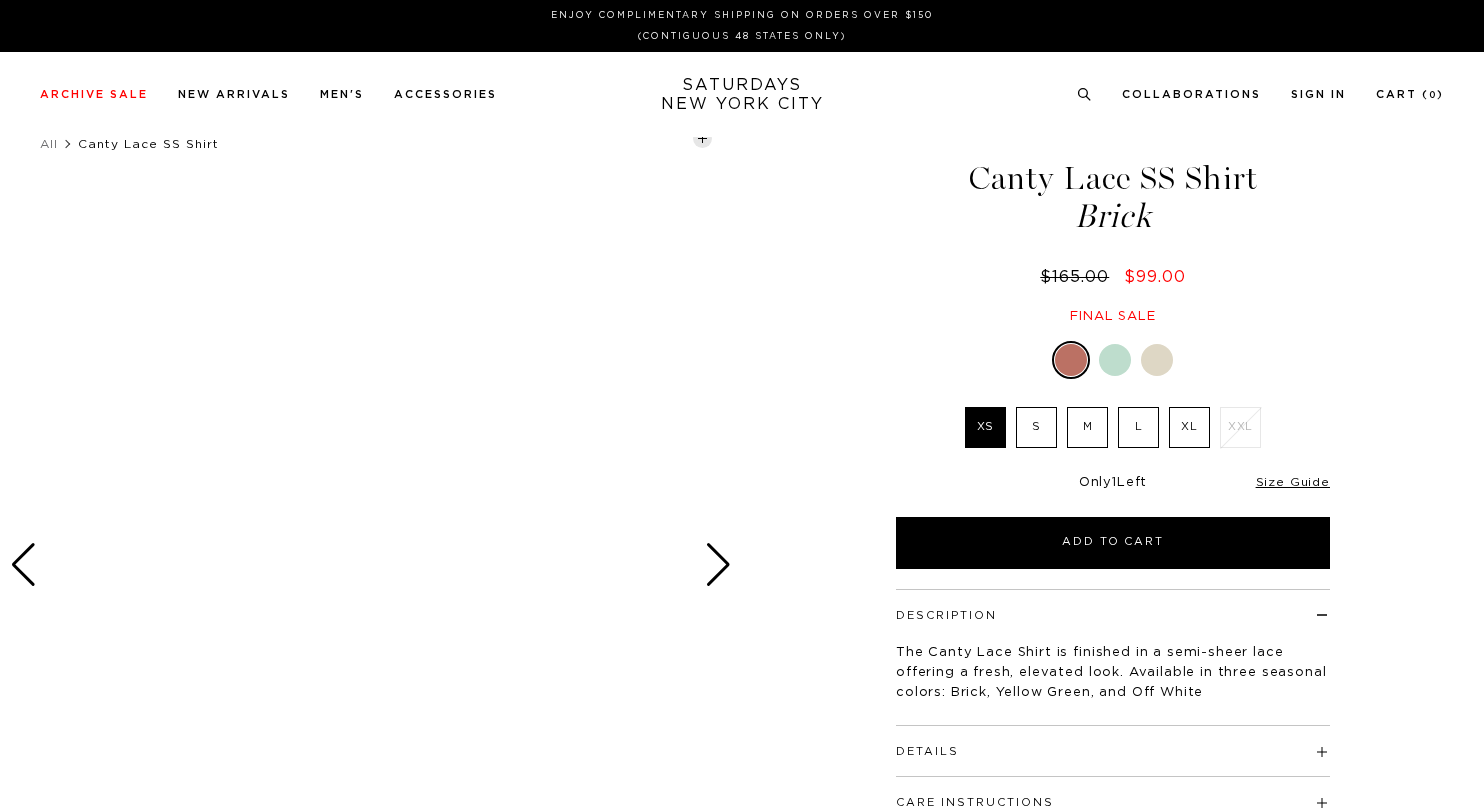 scroll, scrollTop: 0, scrollLeft: 0, axis: both 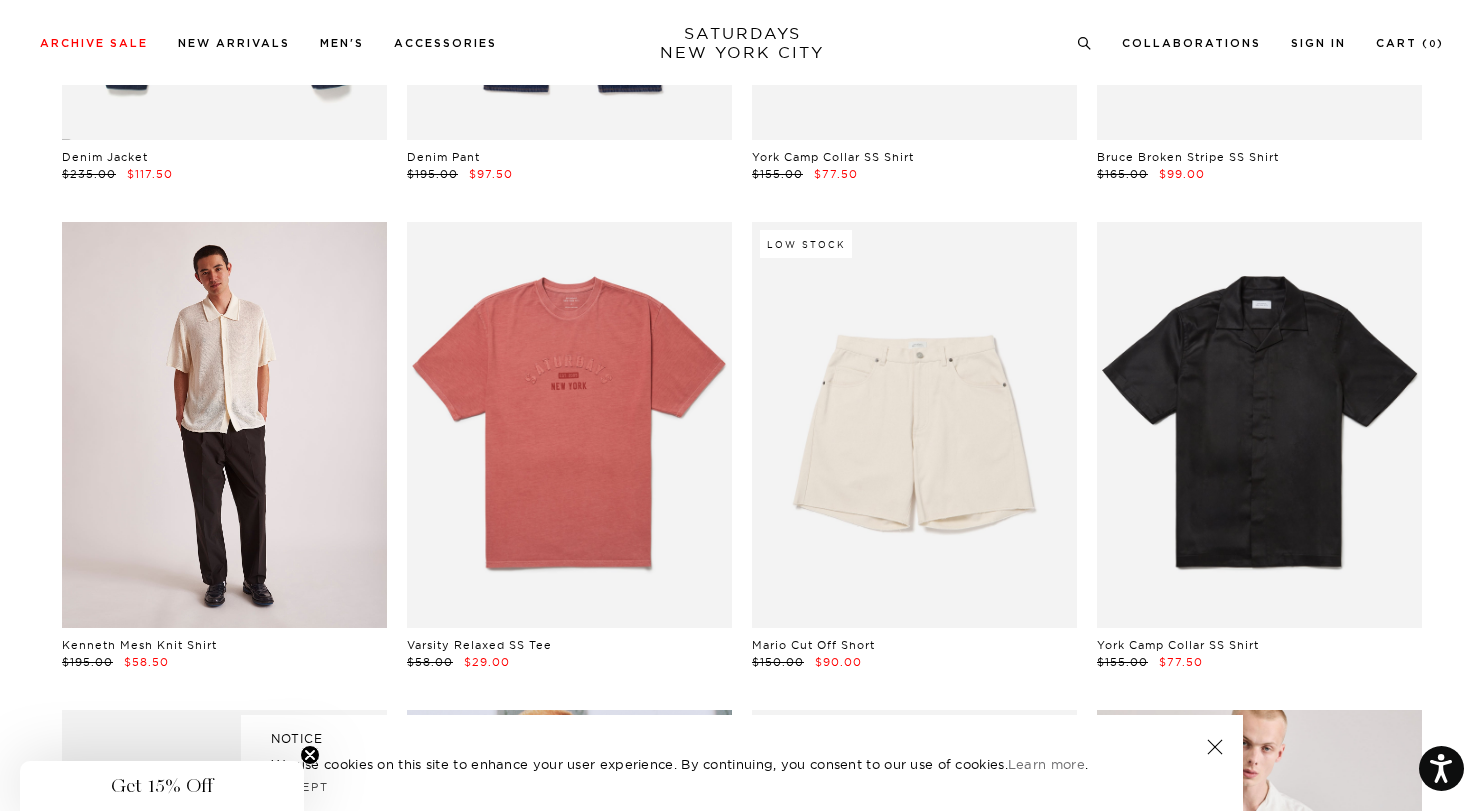 click at bounding box center (224, 425) 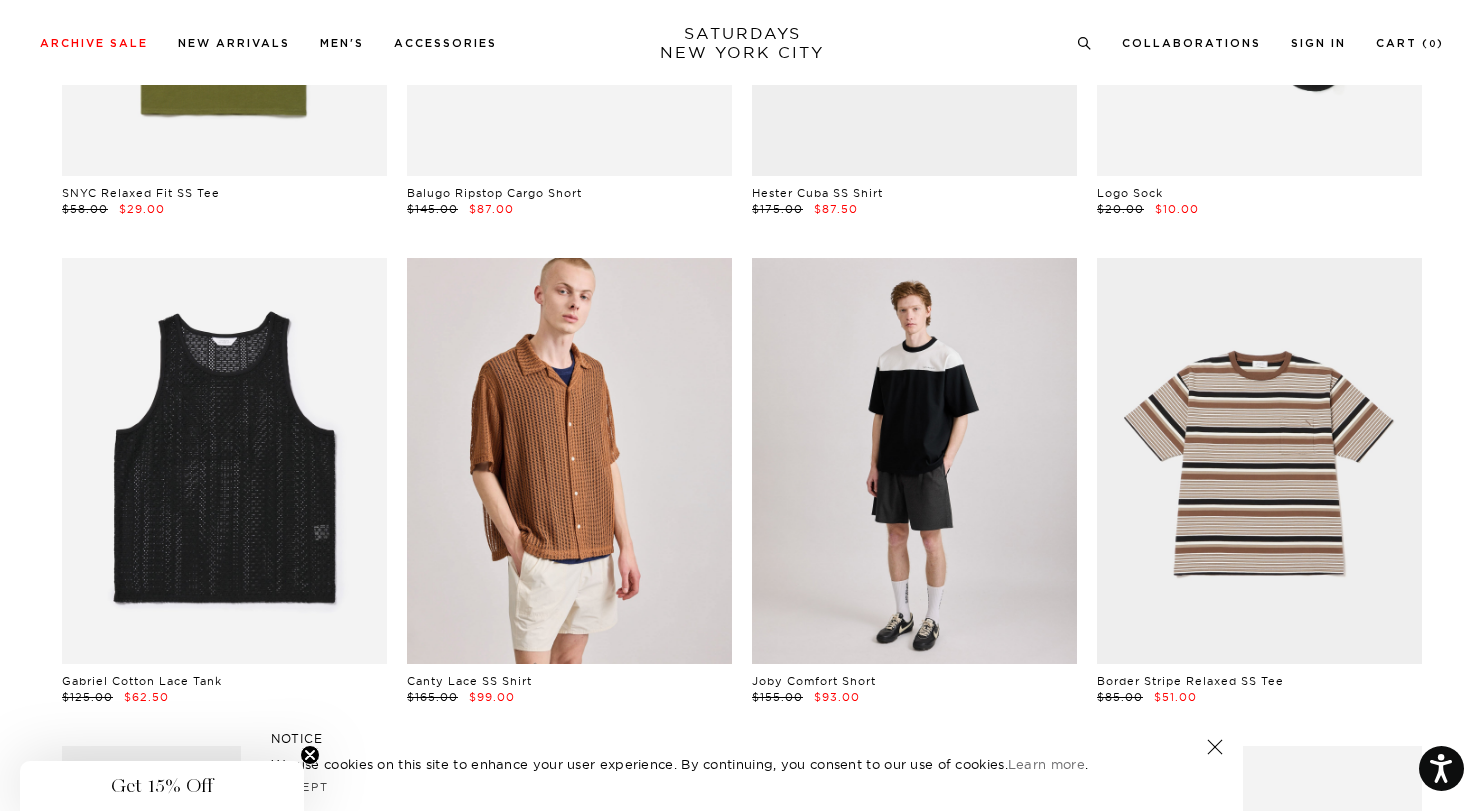 scroll, scrollTop: 0, scrollLeft: 10, axis: horizontal 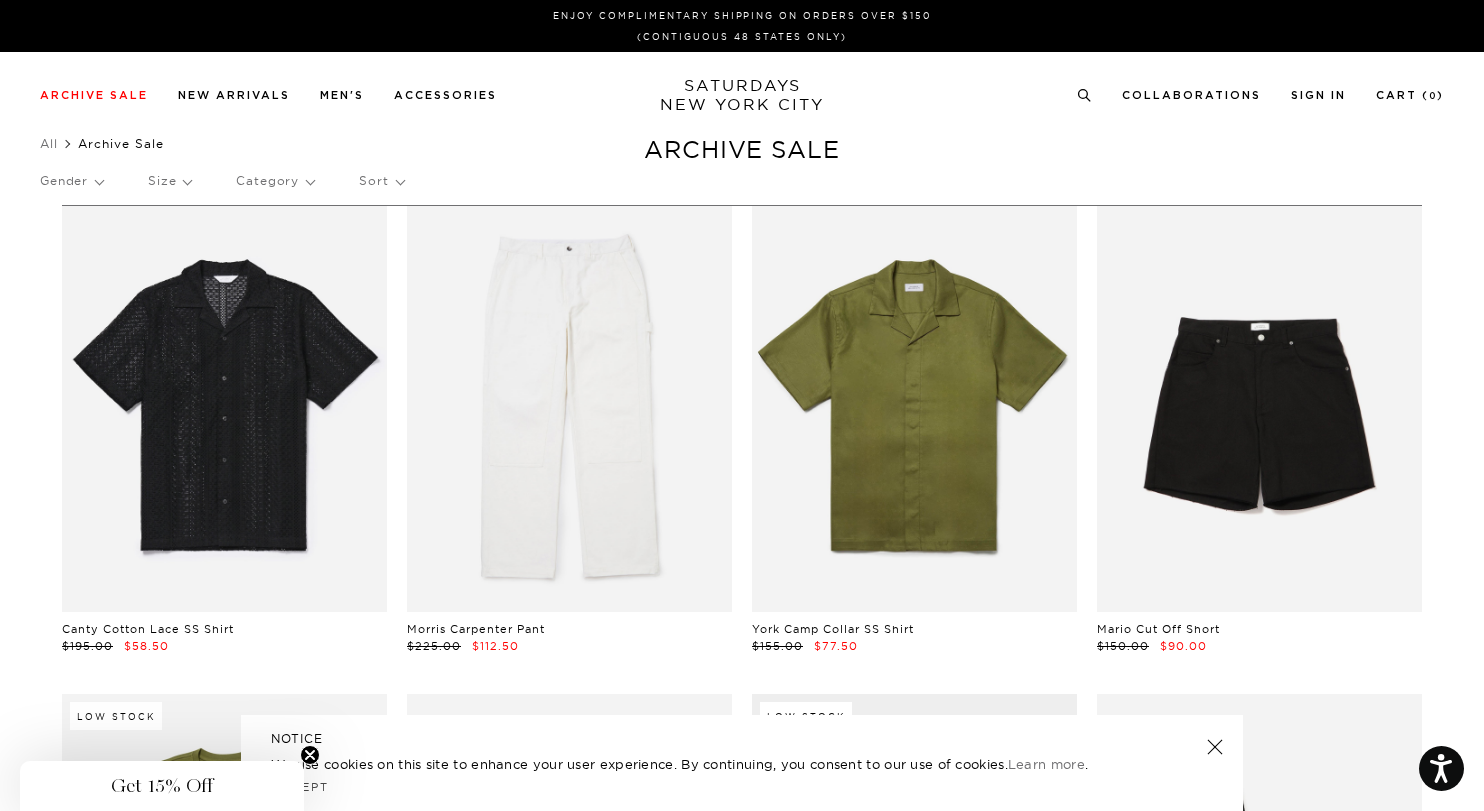 click on "Size" at bounding box center (169, 181) 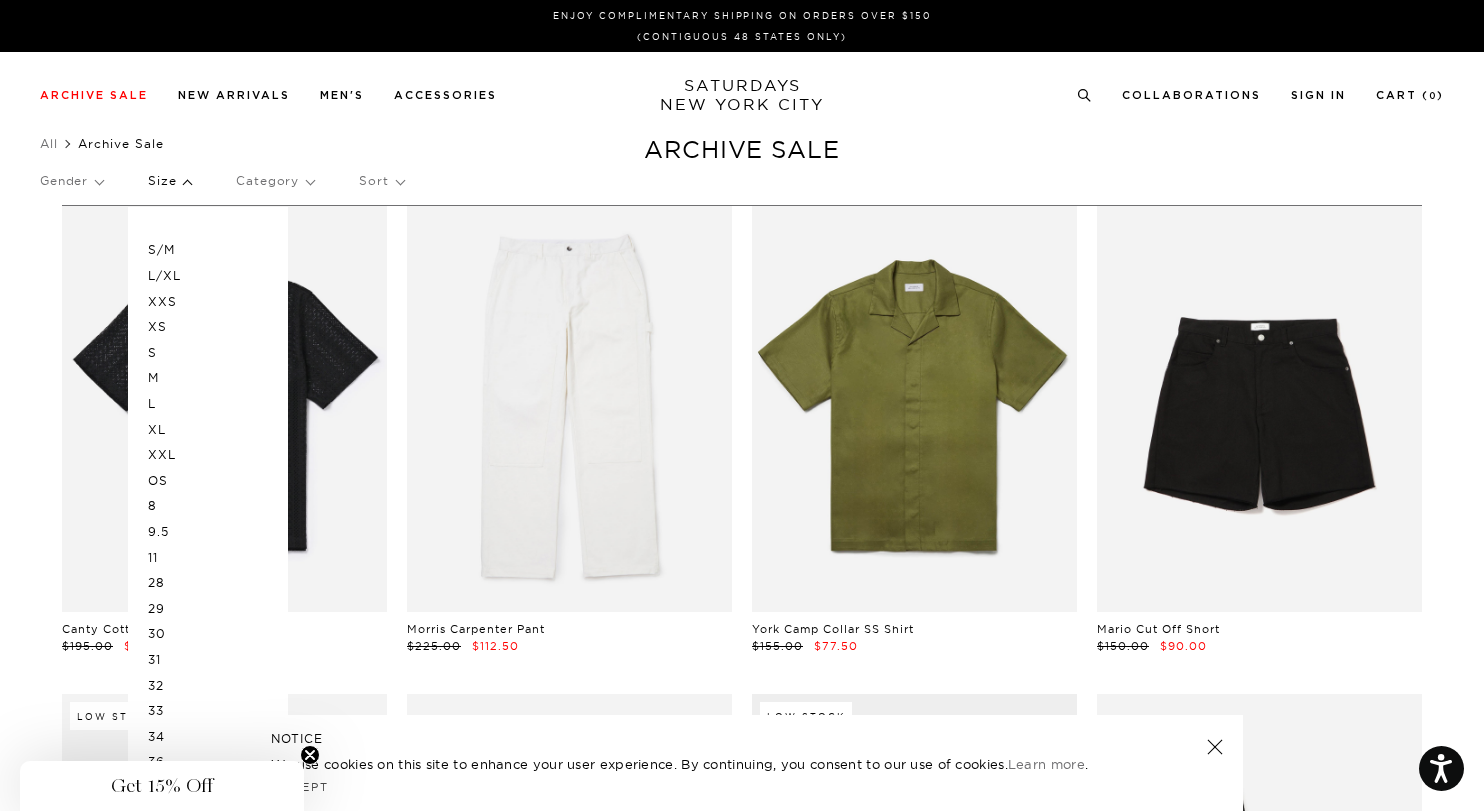 click on "M" at bounding box center (208, 378) 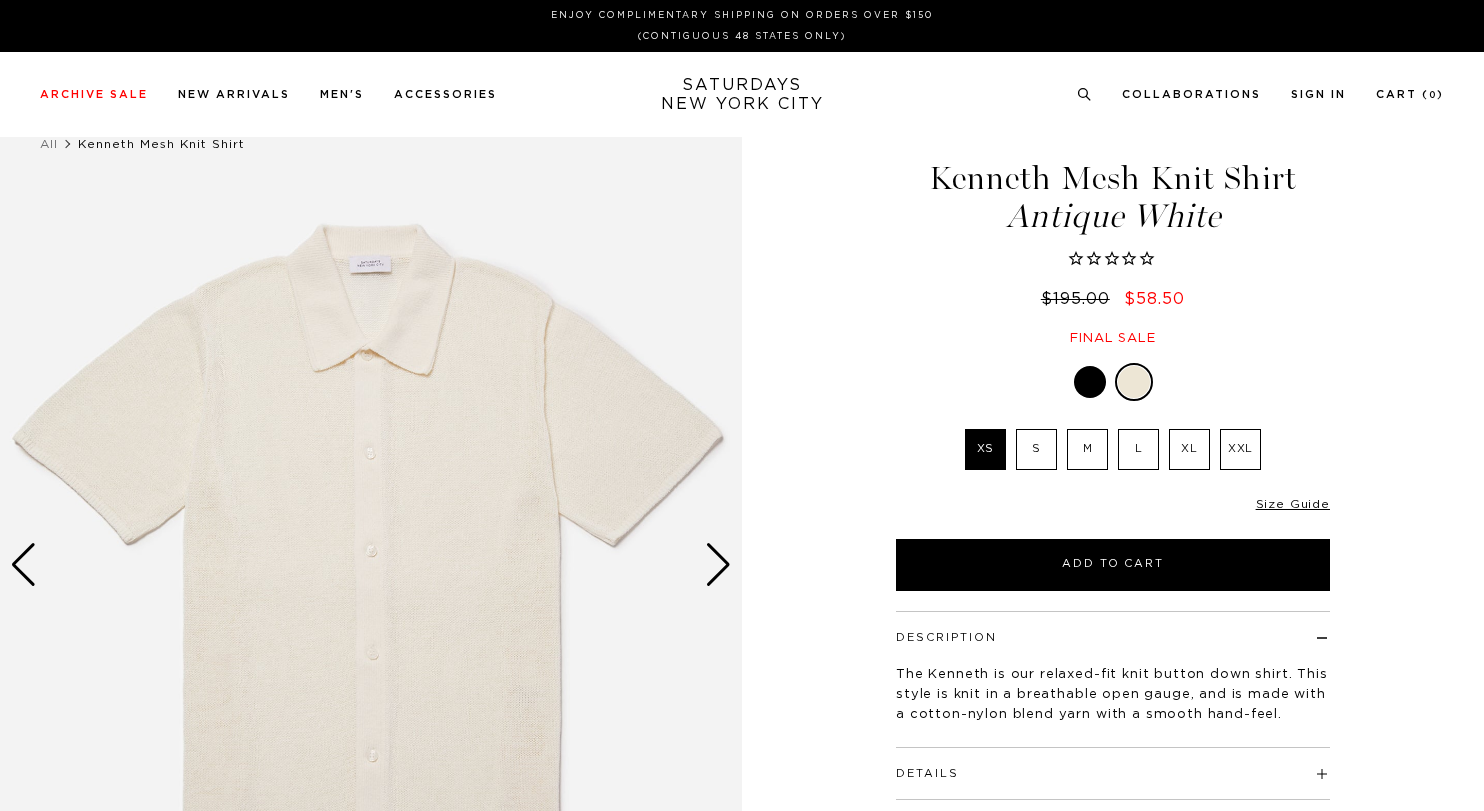 scroll, scrollTop: 0, scrollLeft: 0, axis: both 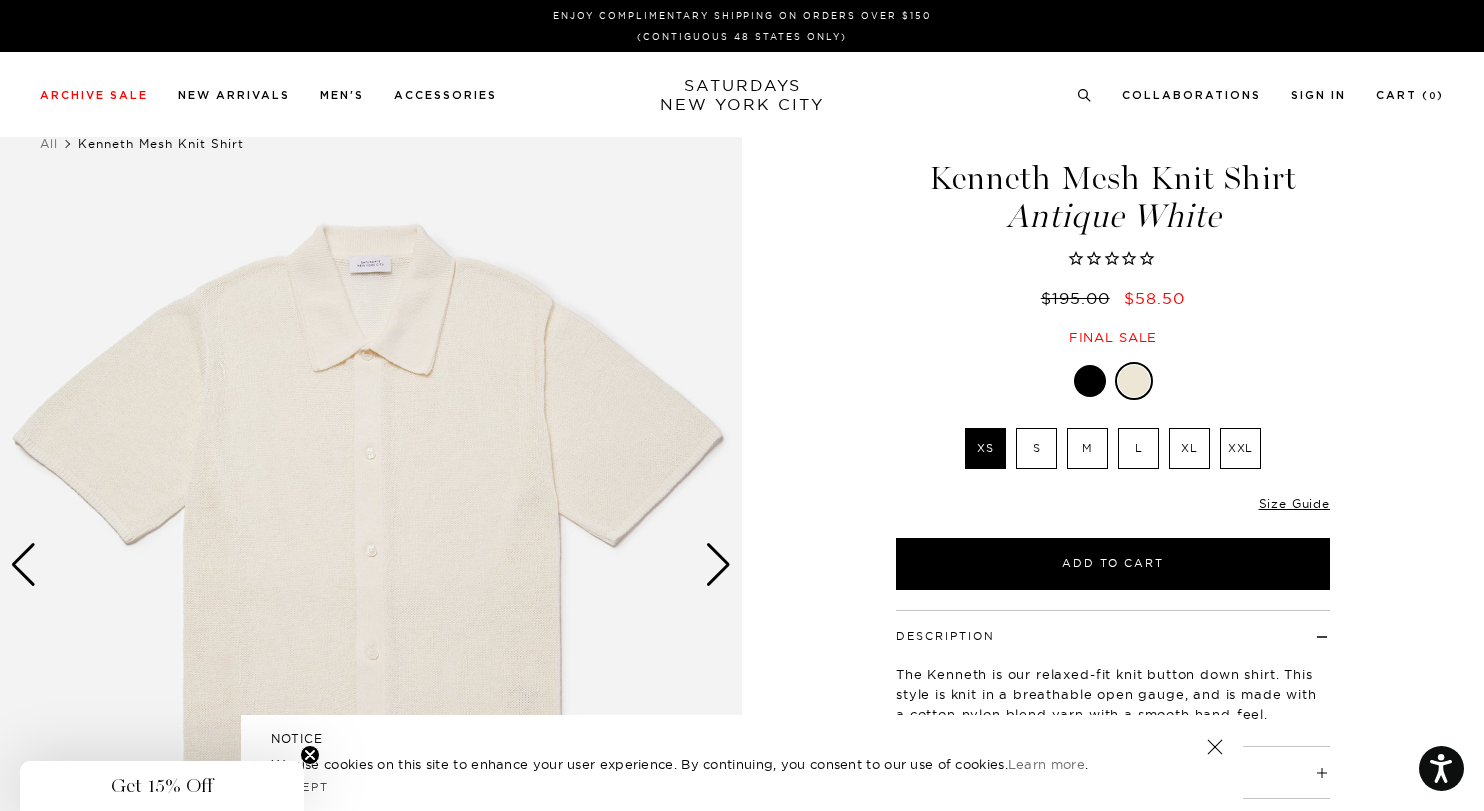 click at bounding box center [371, 565] 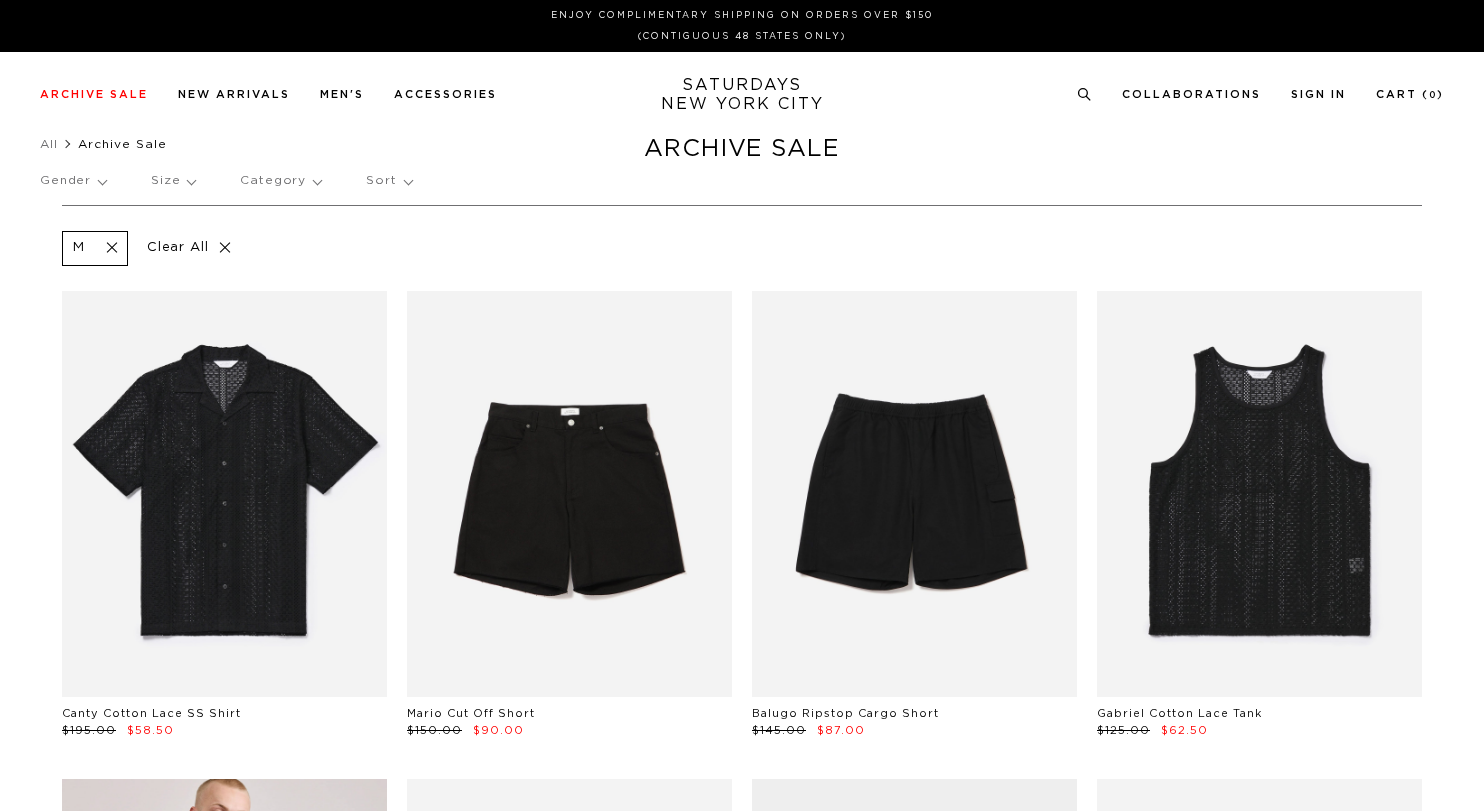 scroll, scrollTop: 0, scrollLeft: 0, axis: both 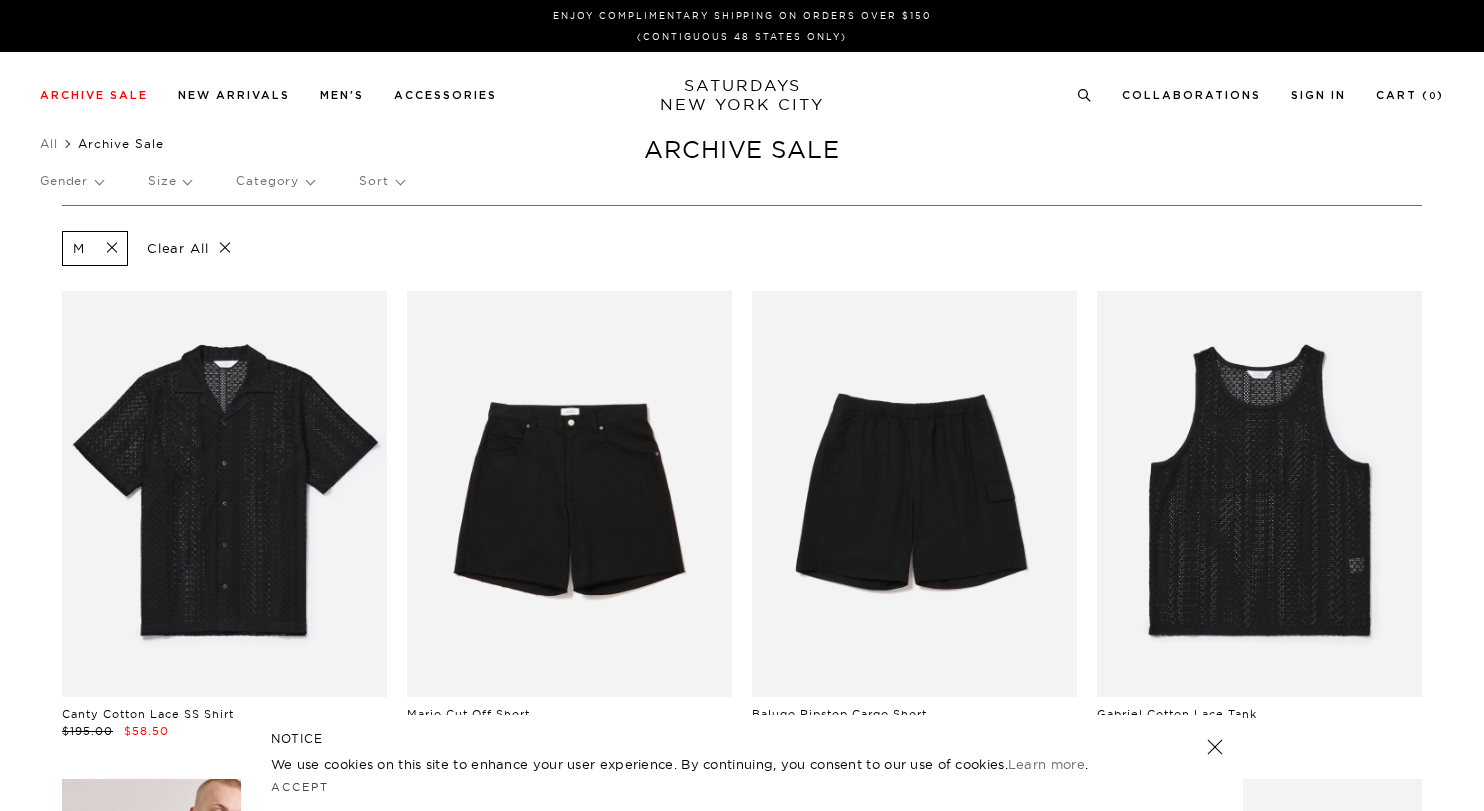 click on "Sort" at bounding box center (381, 181) 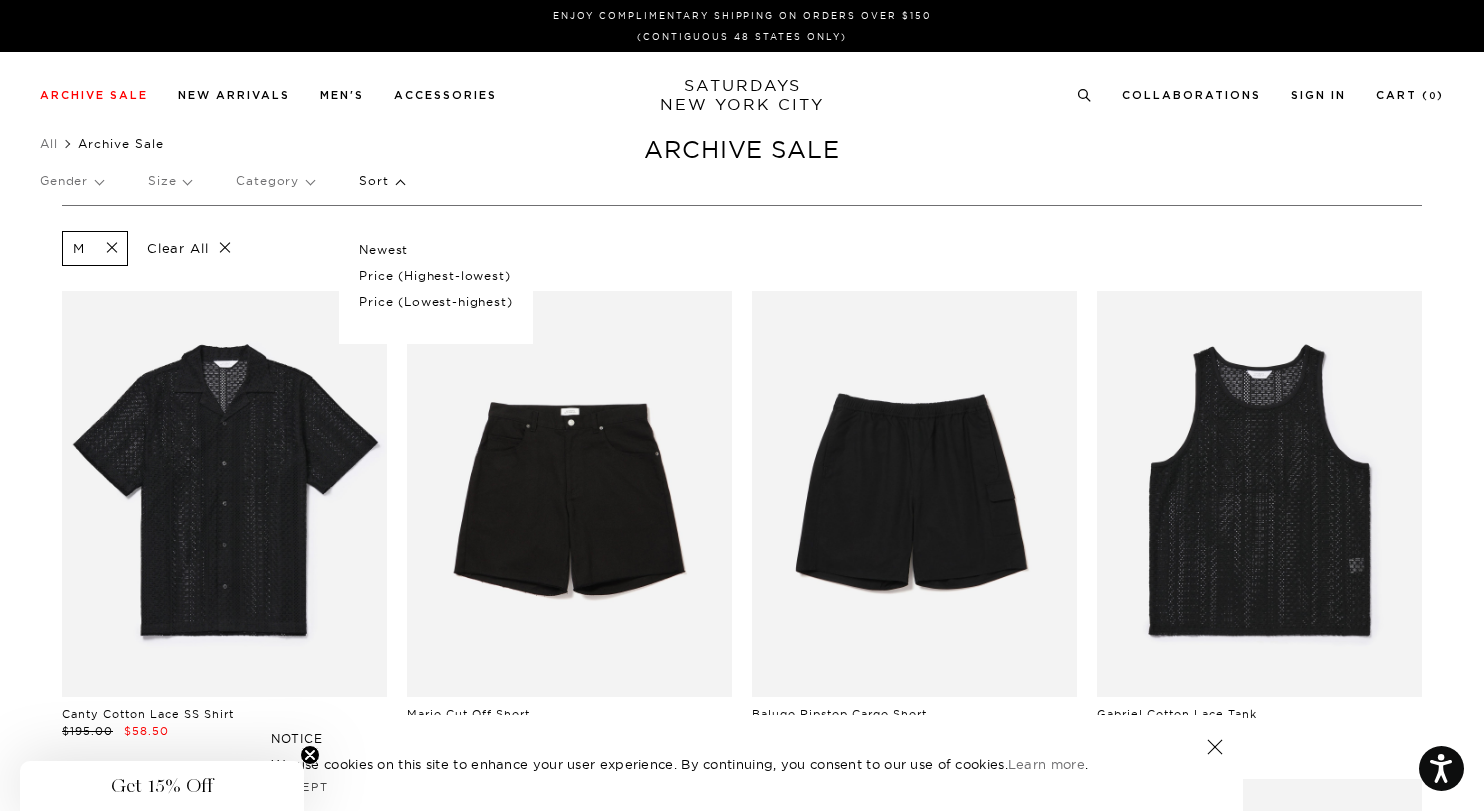 click on "Price (Lowest-highest)" at bounding box center [435, 302] 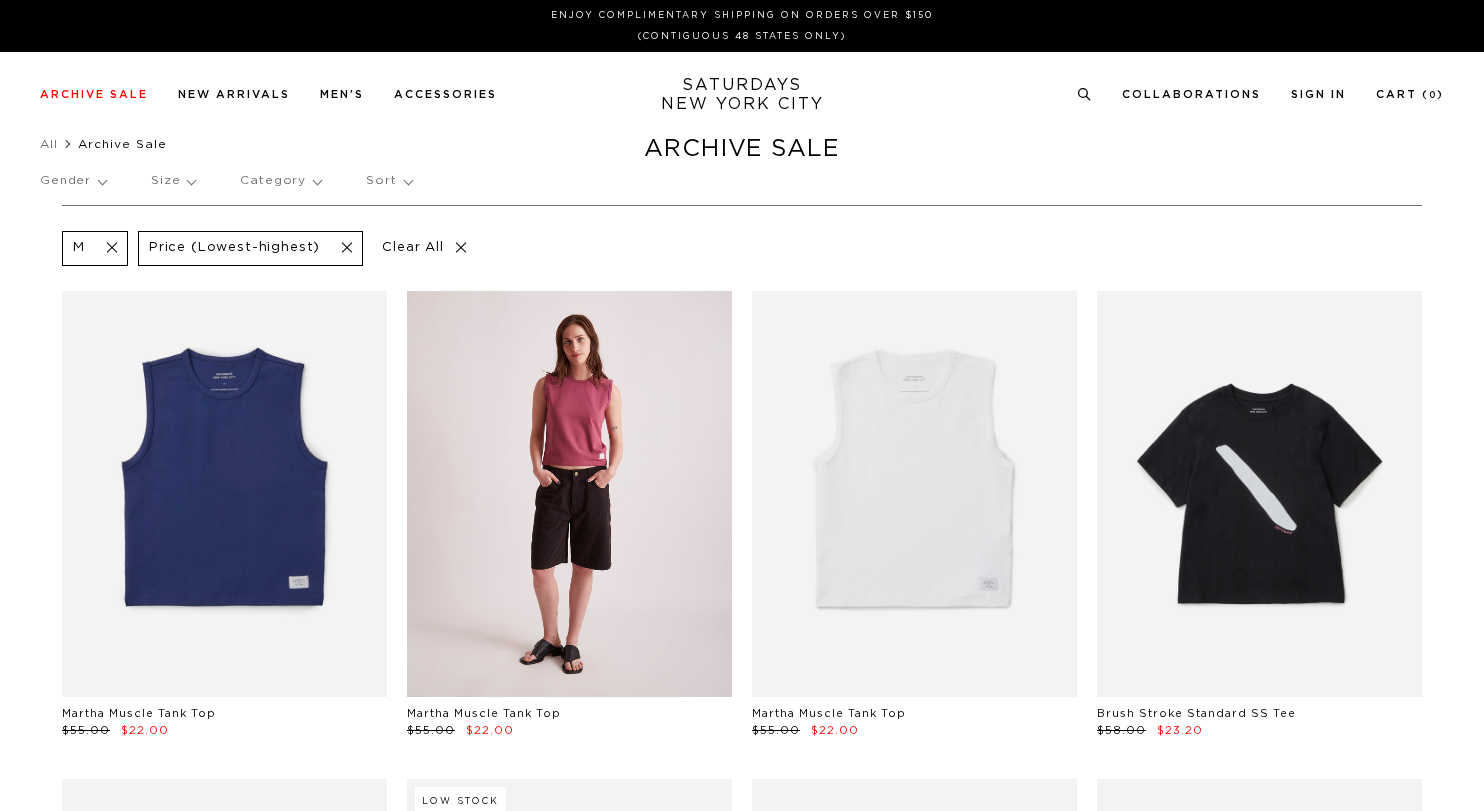 scroll, scrollTop: 0, scrollLeft: 0, axis: both 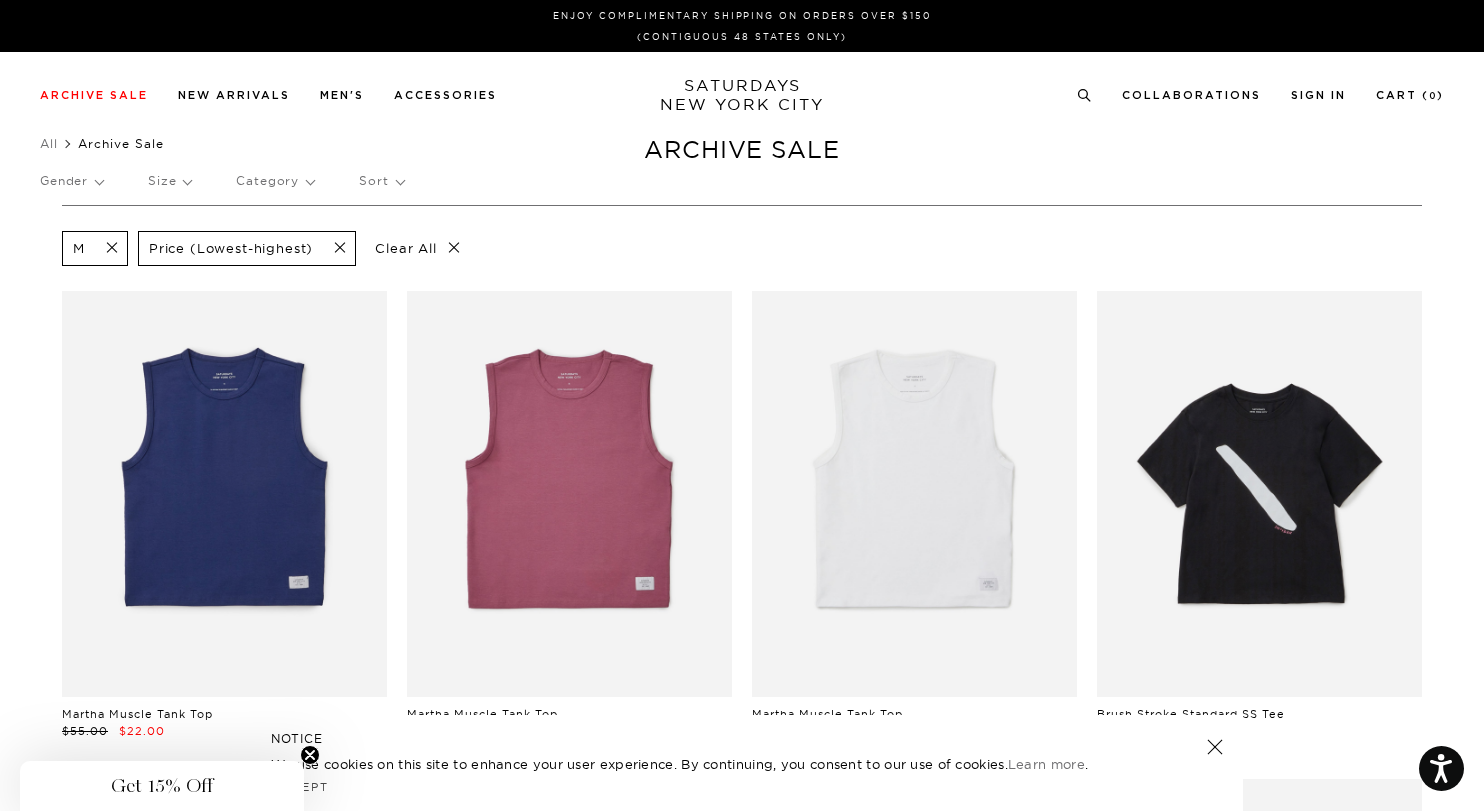 click on "Gender" at bounding box center (71, 181) 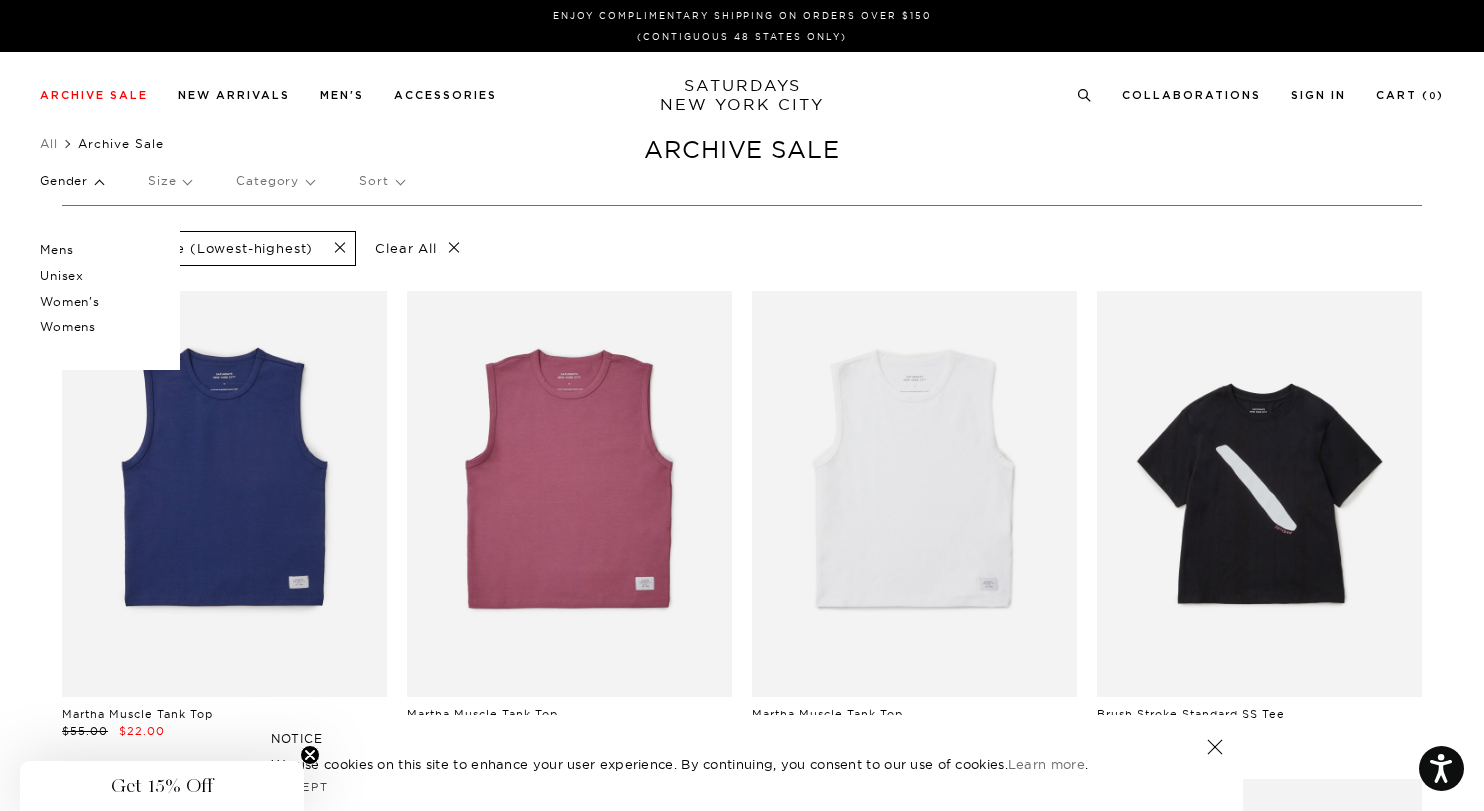 click on "Mens" at bounding box center (100, 250) 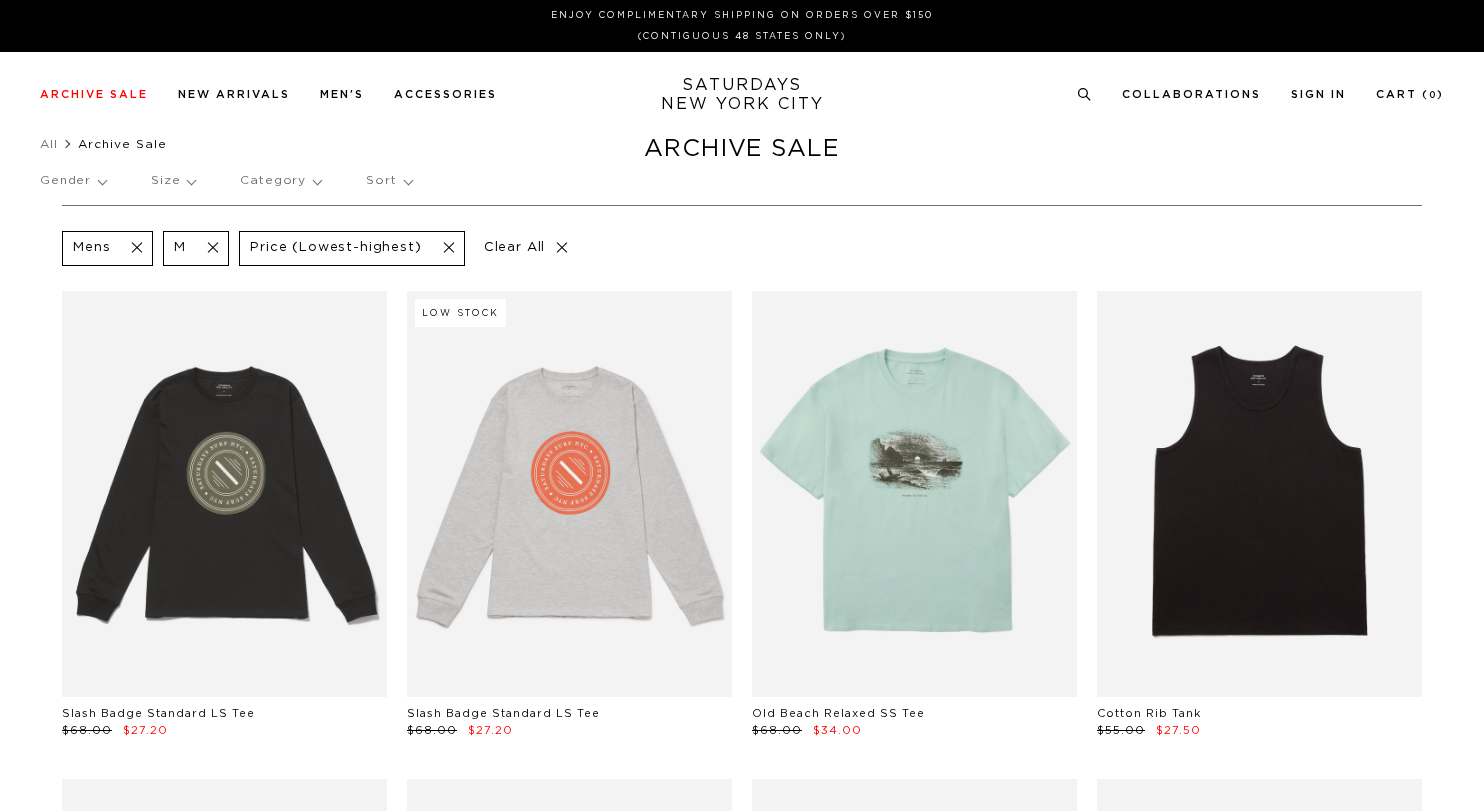 scroll, scrollTop: 0, scrollLeft: 0, axis: both 